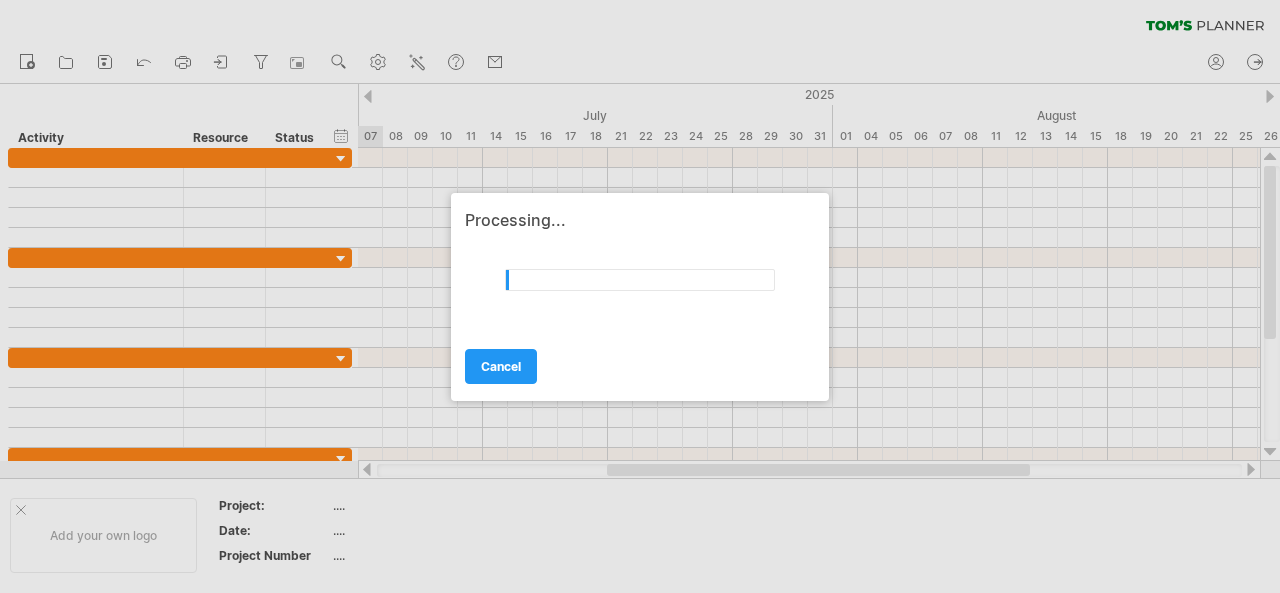 scroll, scrollTop: 0, scrollLeft: 0, axis: both 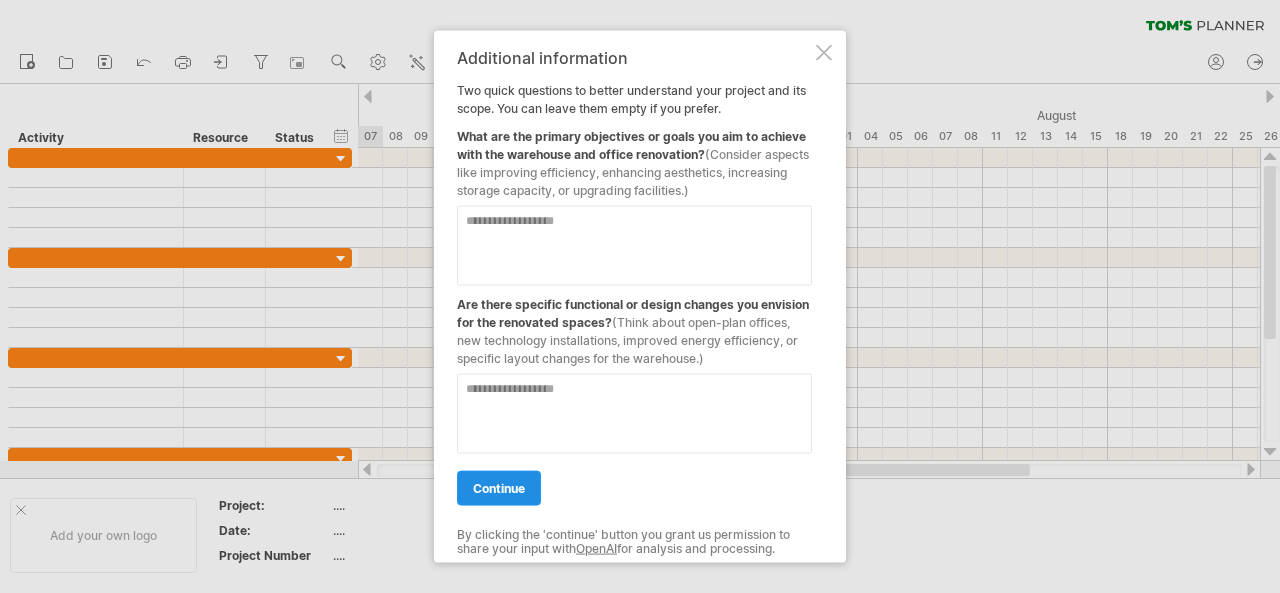click on "continue" at bounding box center (499, 487) 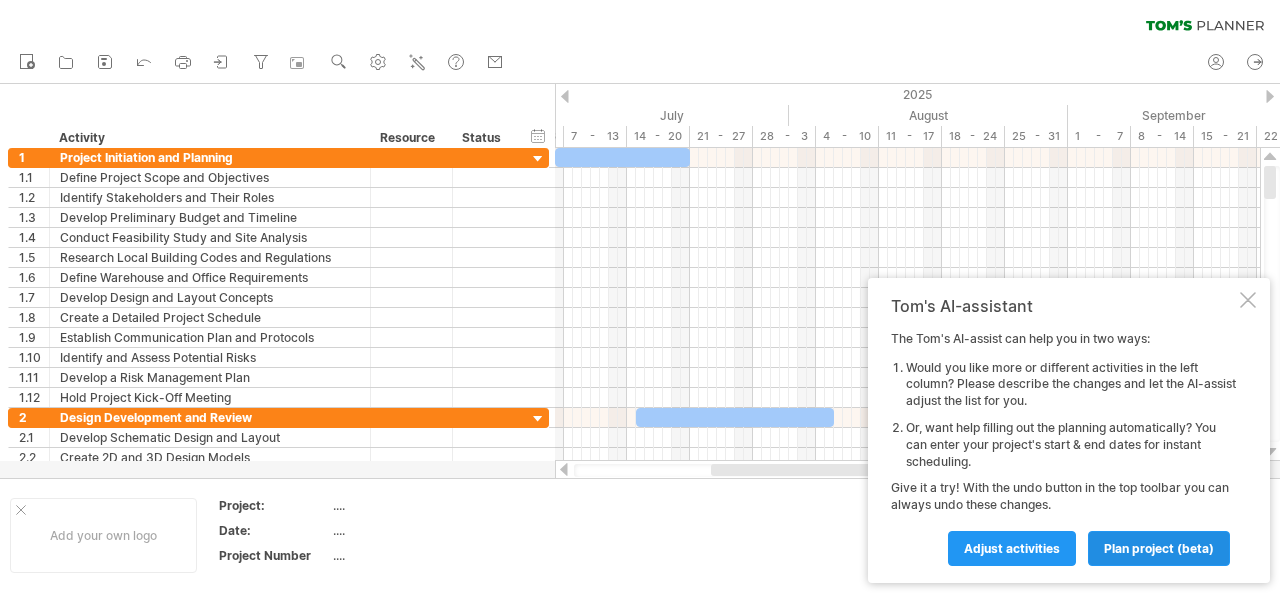 click on "plan project (beta)" at bounding box center [1012, 548] 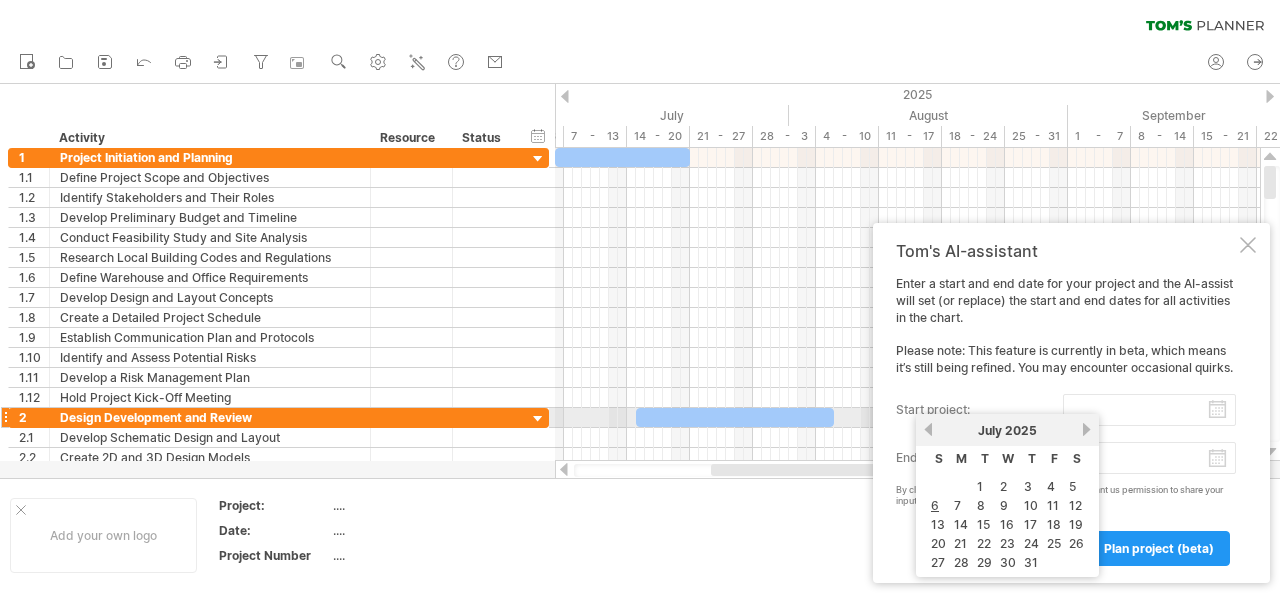 click on "start project:" at bounding box center [1149, 410] 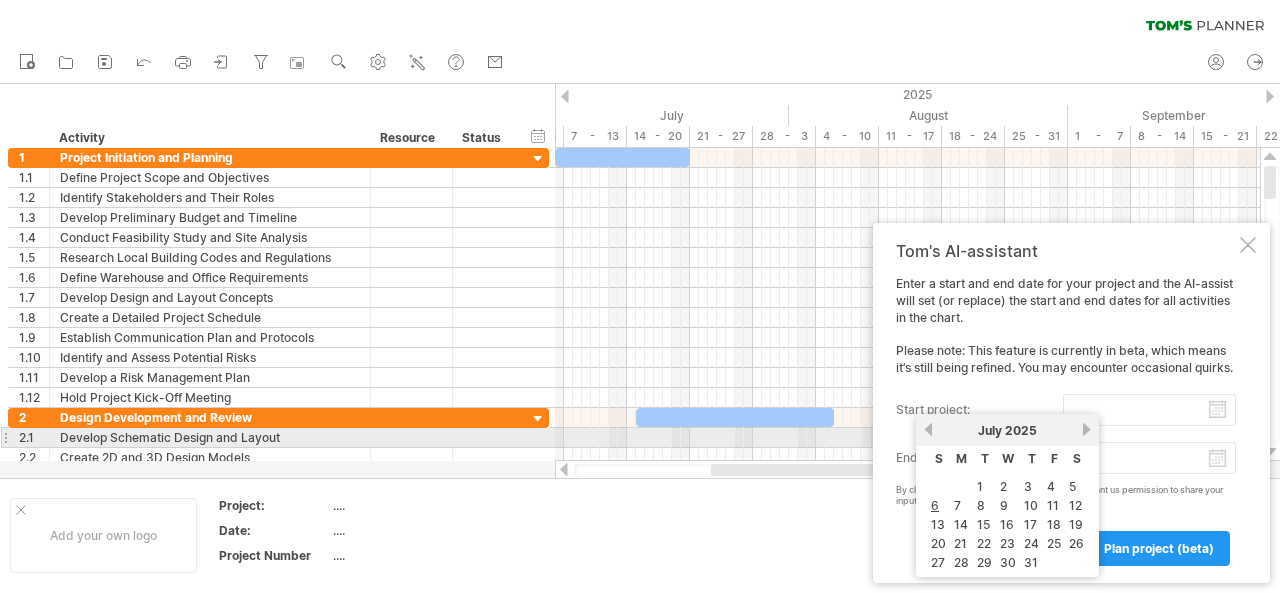 click on "previous" at bounding box center (928, 429) 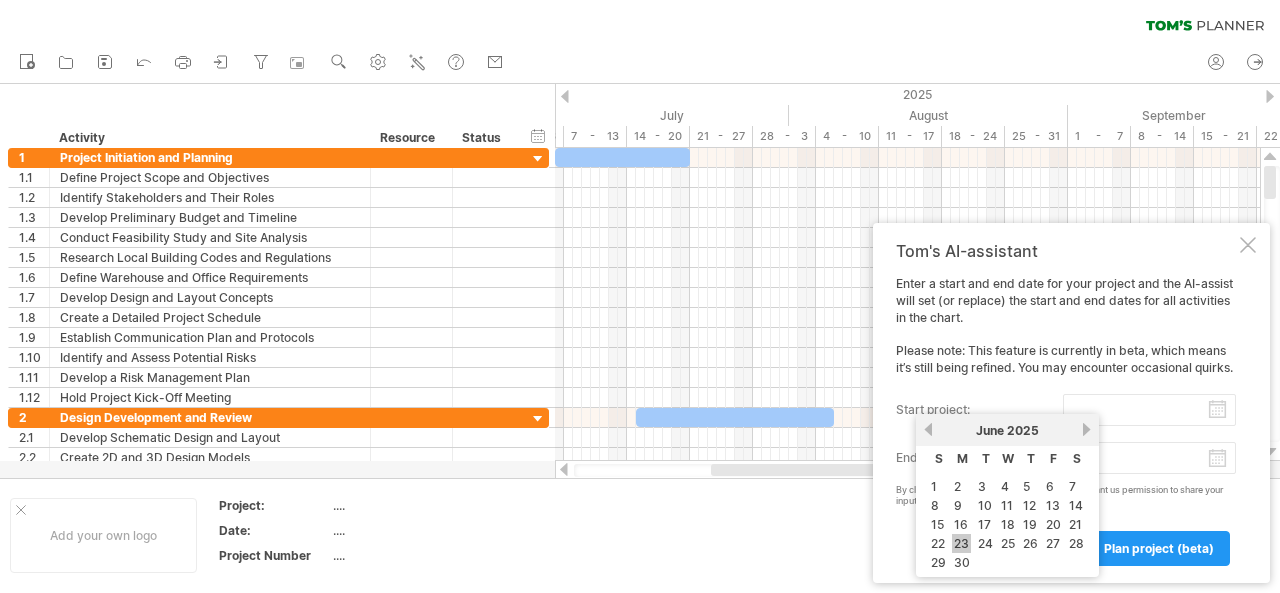 click on "23" at bounding box center [961, 543] 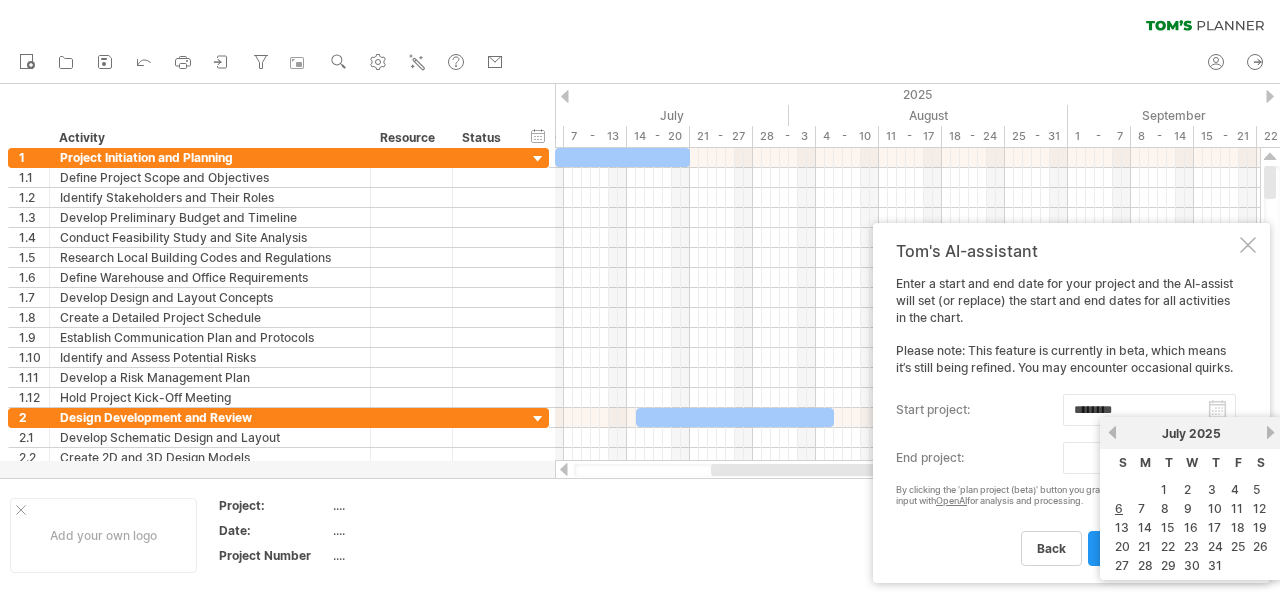 click on "progress(100%)
Trying to reach plan.tomsplanner.com
Connected again...
0%
clear filter
reapply filter" at bounding box center (640, 298) 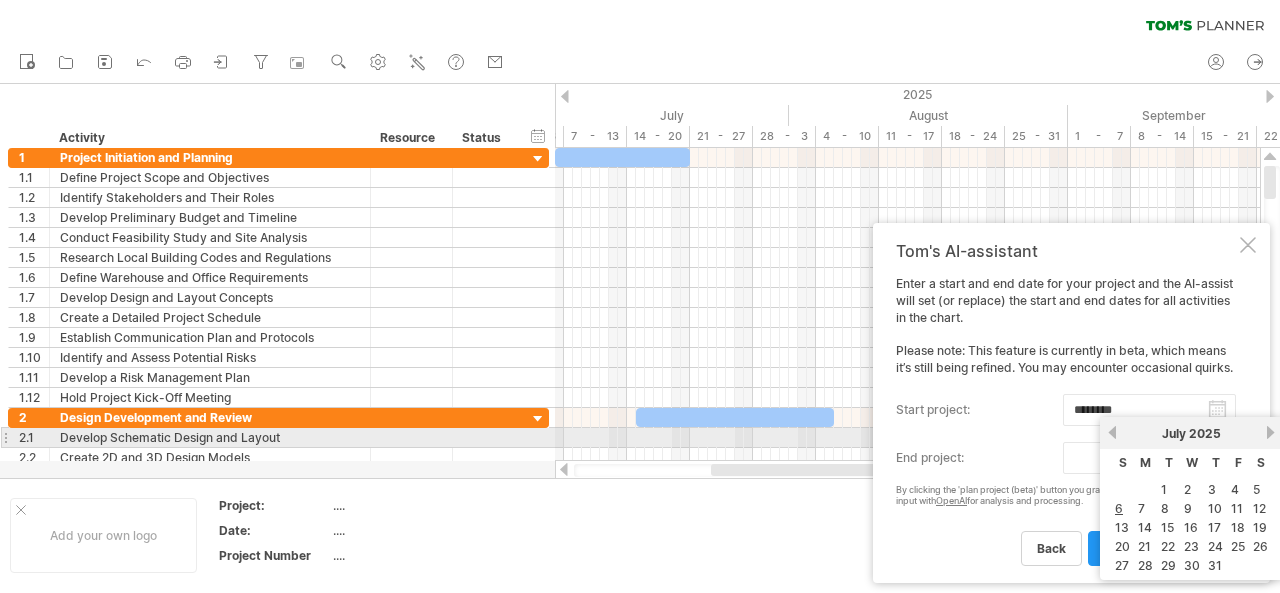 click on "next" at bounding box center (1270, 432) 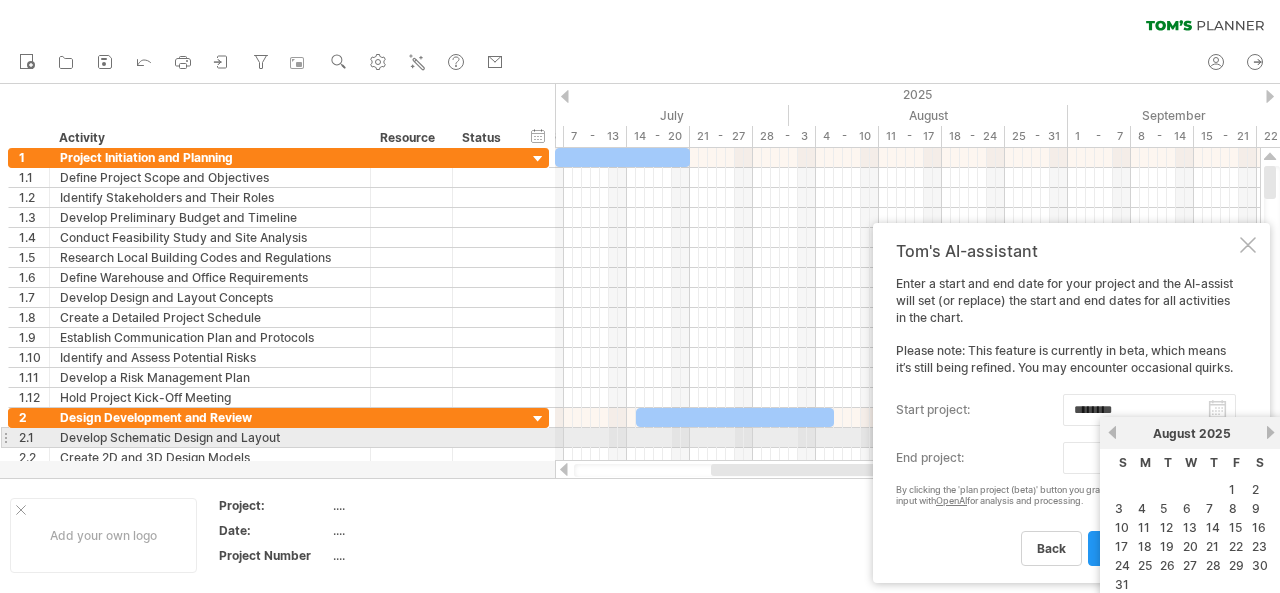 click on "next" at bounding box center [1270, 432] 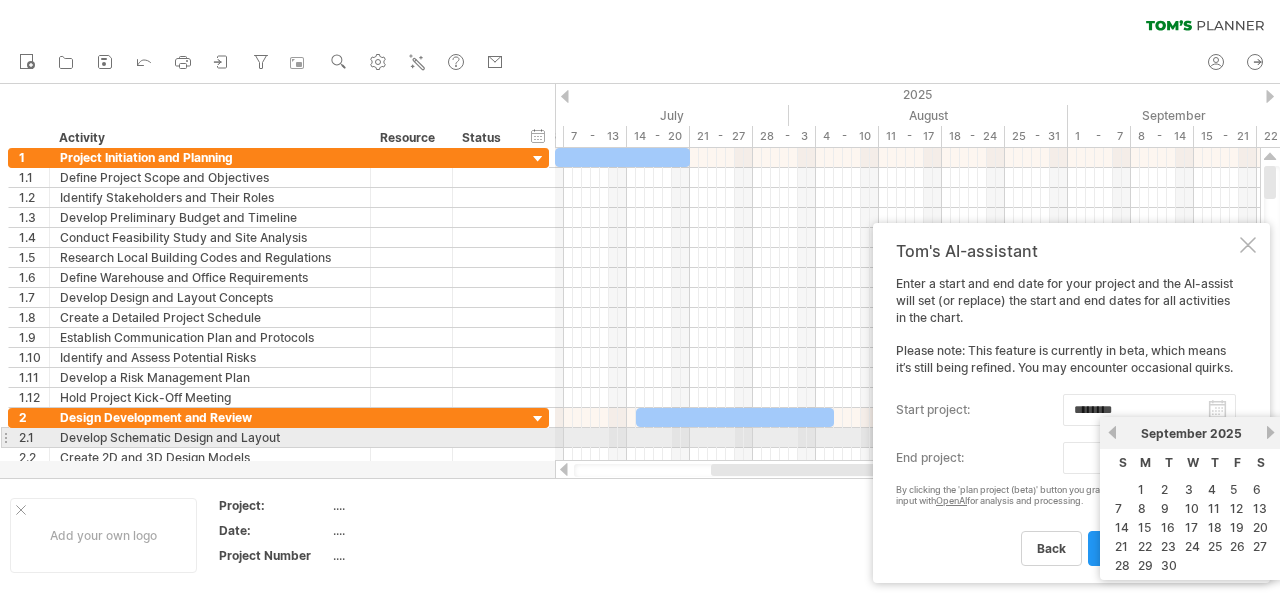 click on "next" at bounding box center [1270, 432] 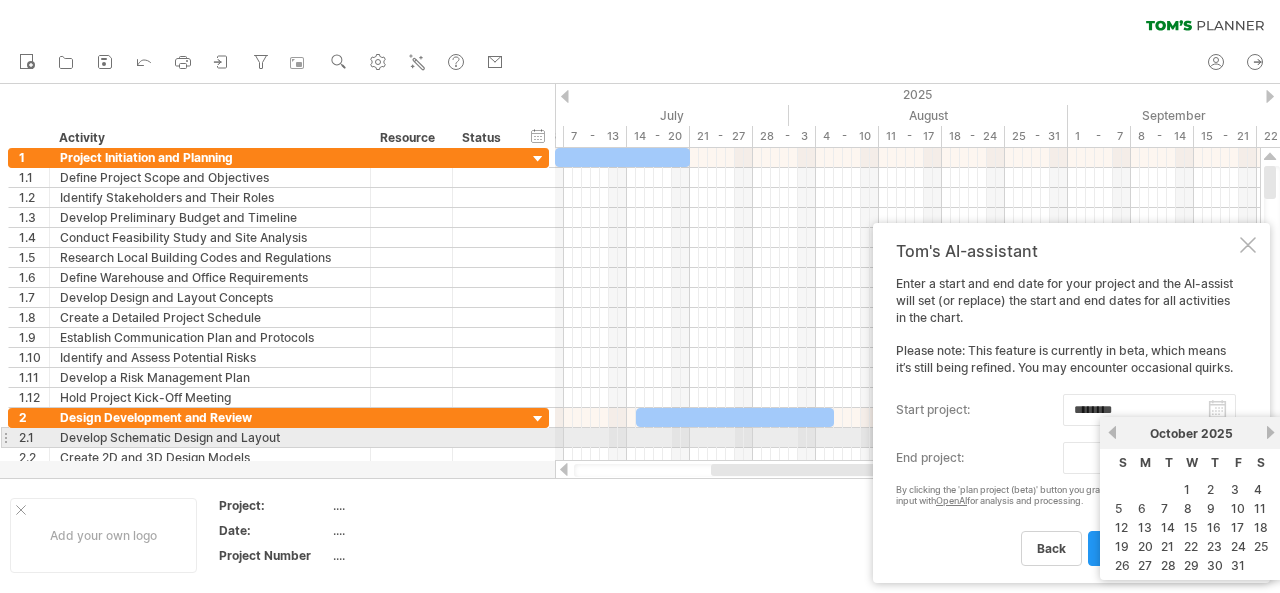 click on "next" at bounding box center (1270, 432) 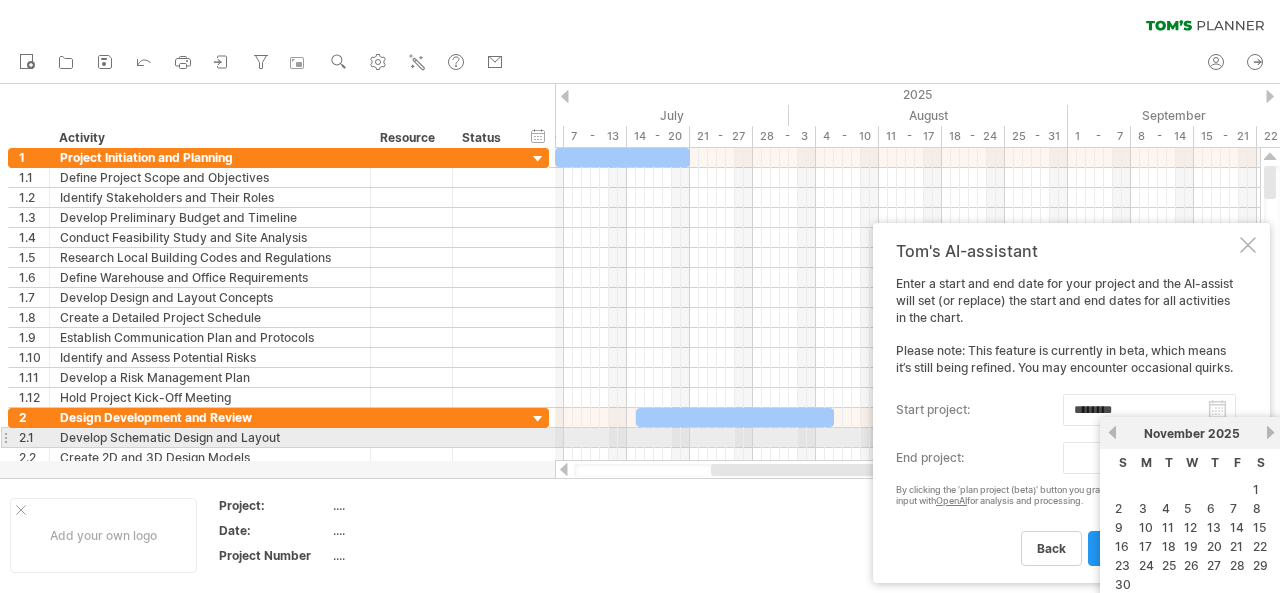 click on "next" at bounding box center (1270, 432) 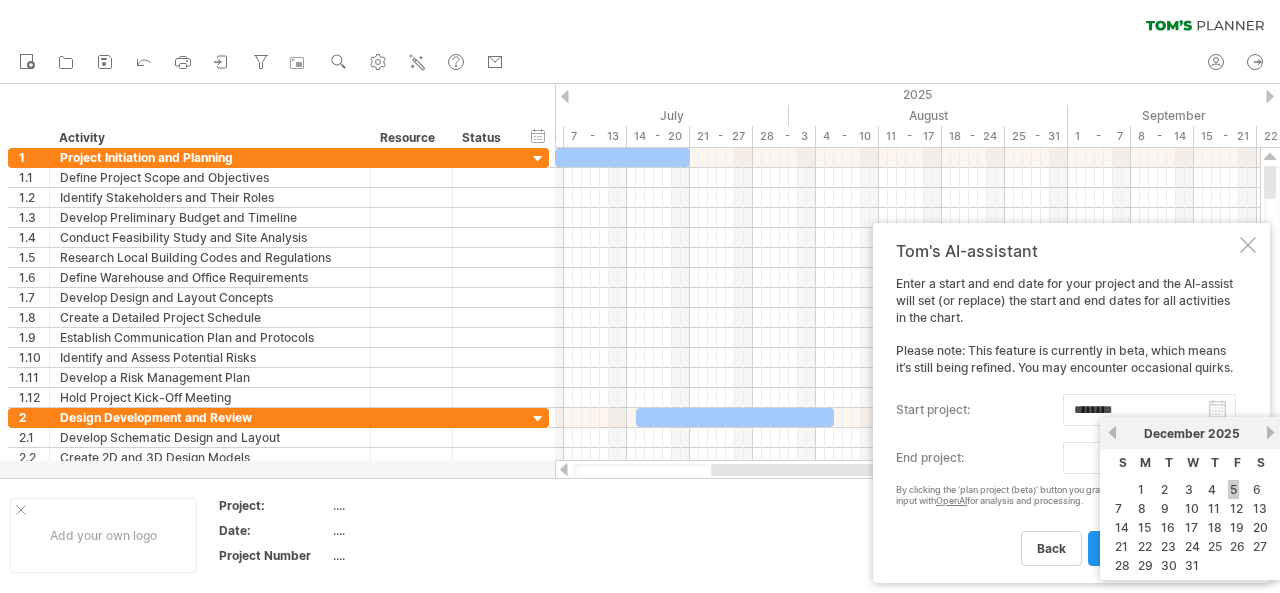click on "5" at bounding box center (1233, 489) 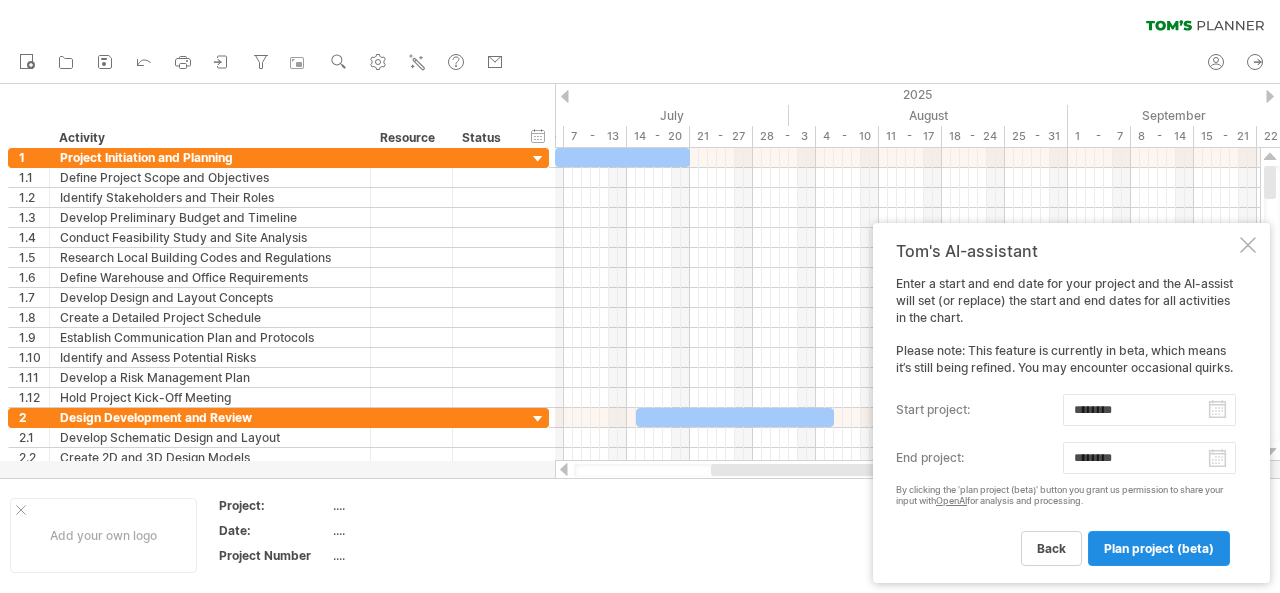 click on "plan project (beta)" at bounding box center [1159, 548] 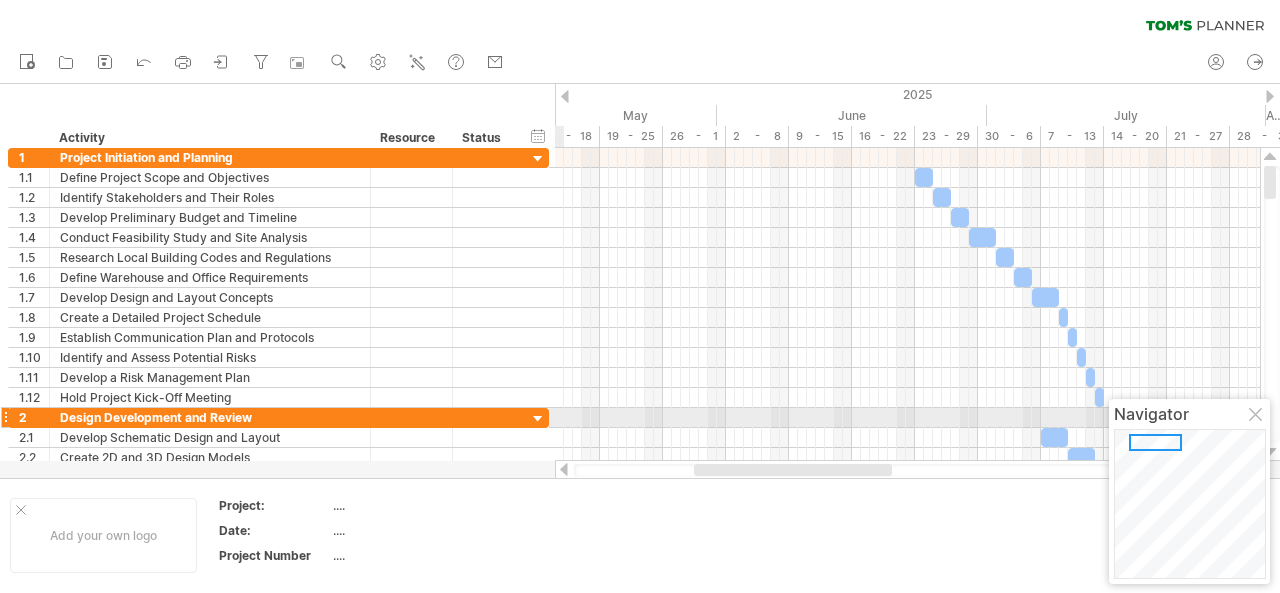 click at bounding box center (1257, 416) 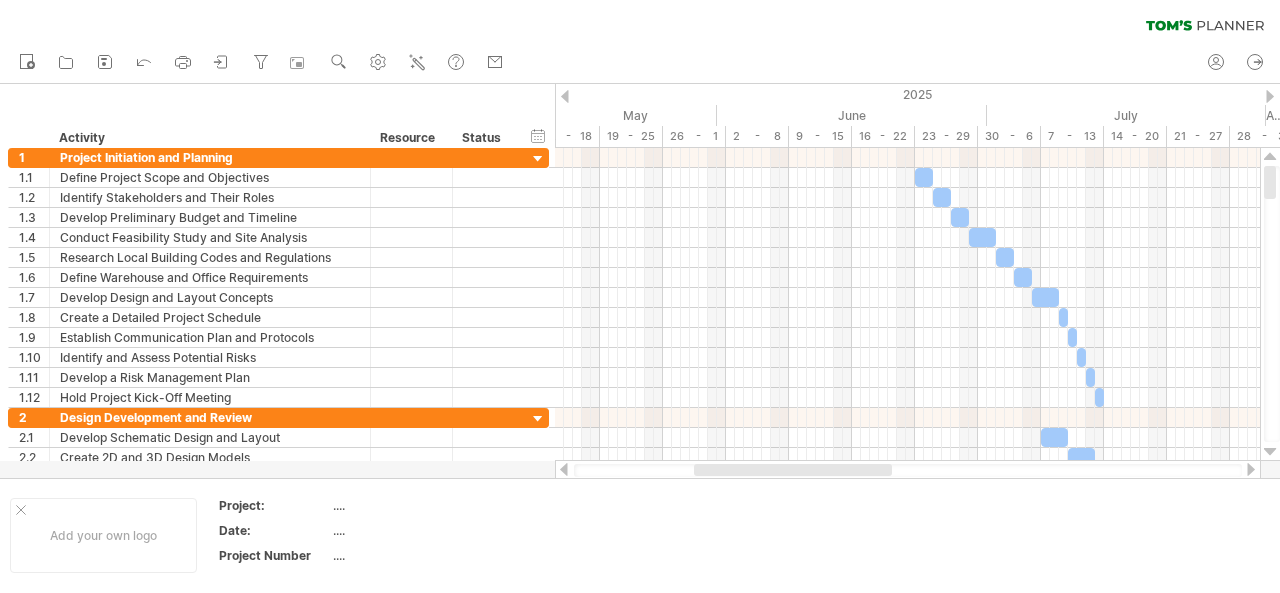 click at bounding box center [1251, 469] 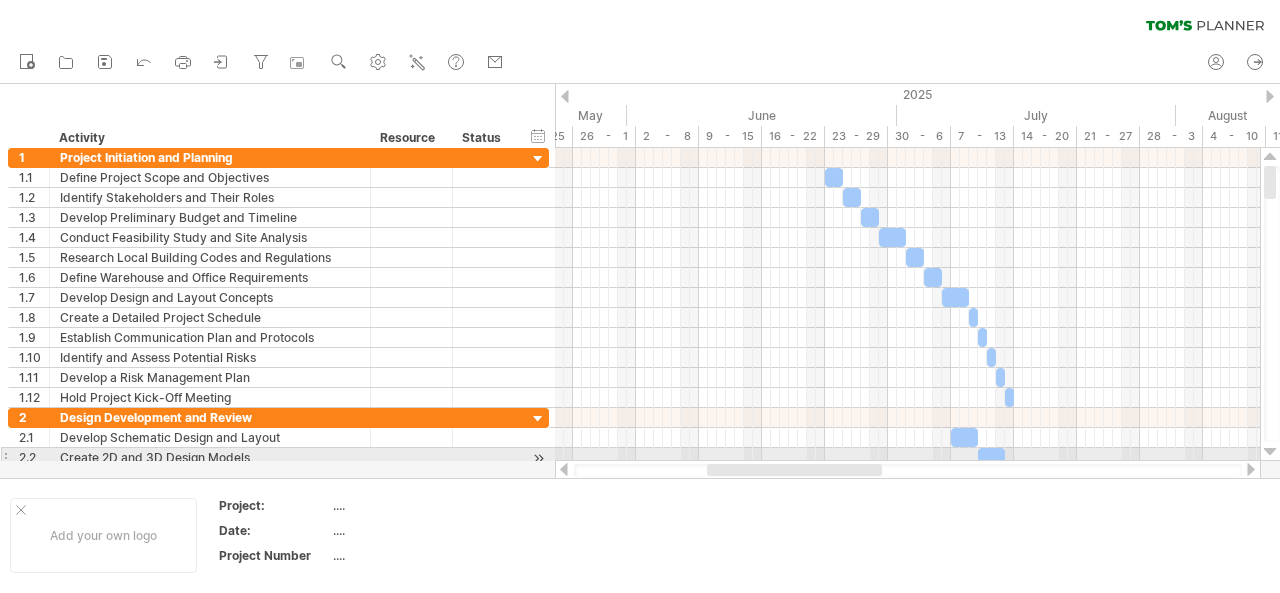 click at bounding box center [1270, 452] 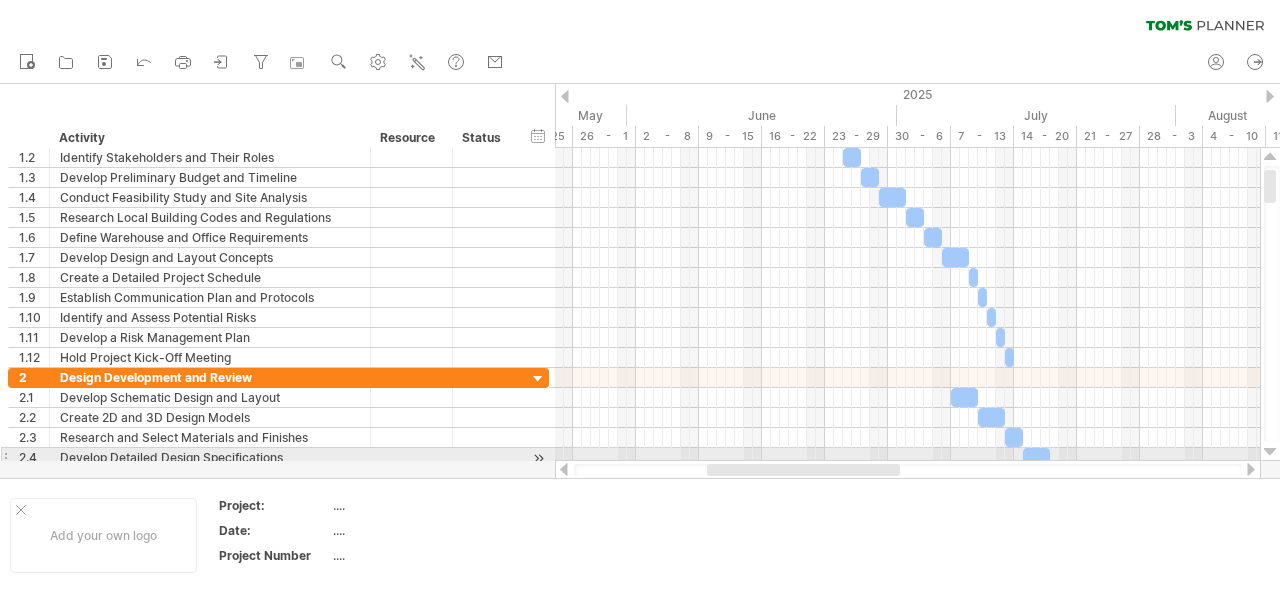 click at bounding box center [1270, 452] 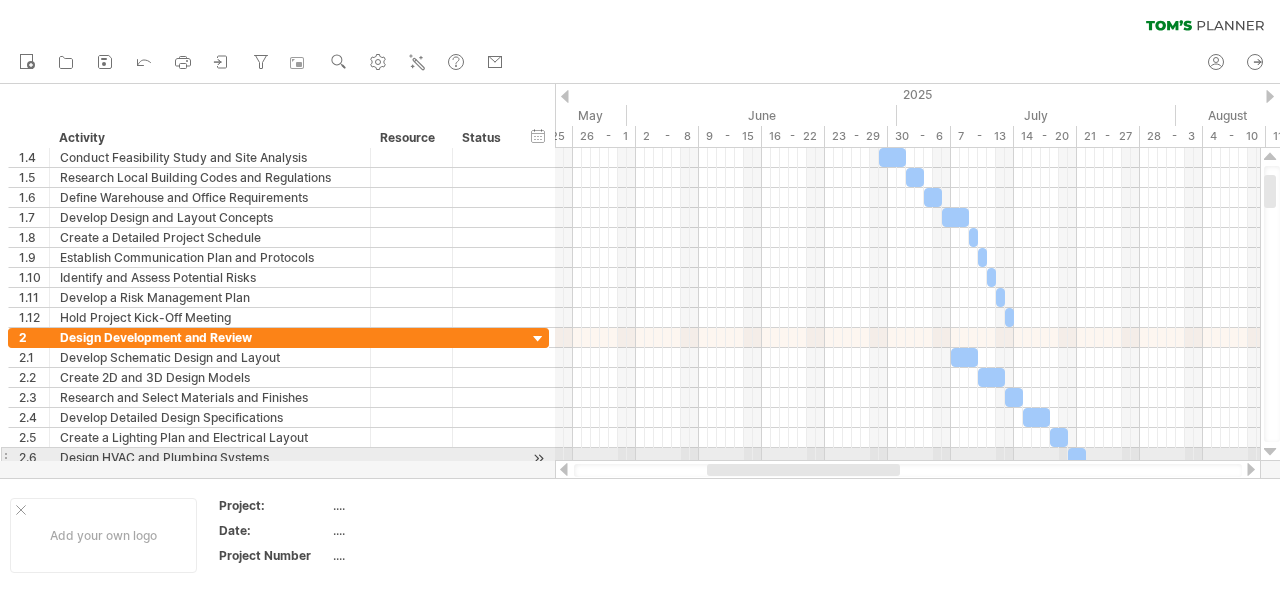 click at bounding box center (1270, 452) 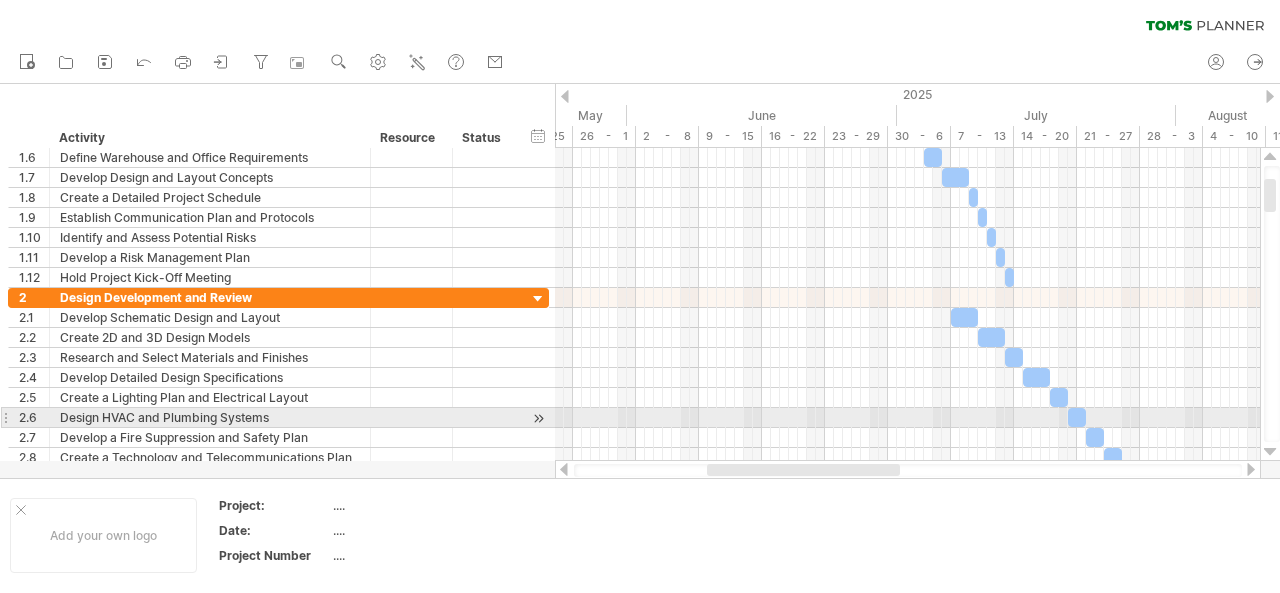click at bounding box center [1270, 452] 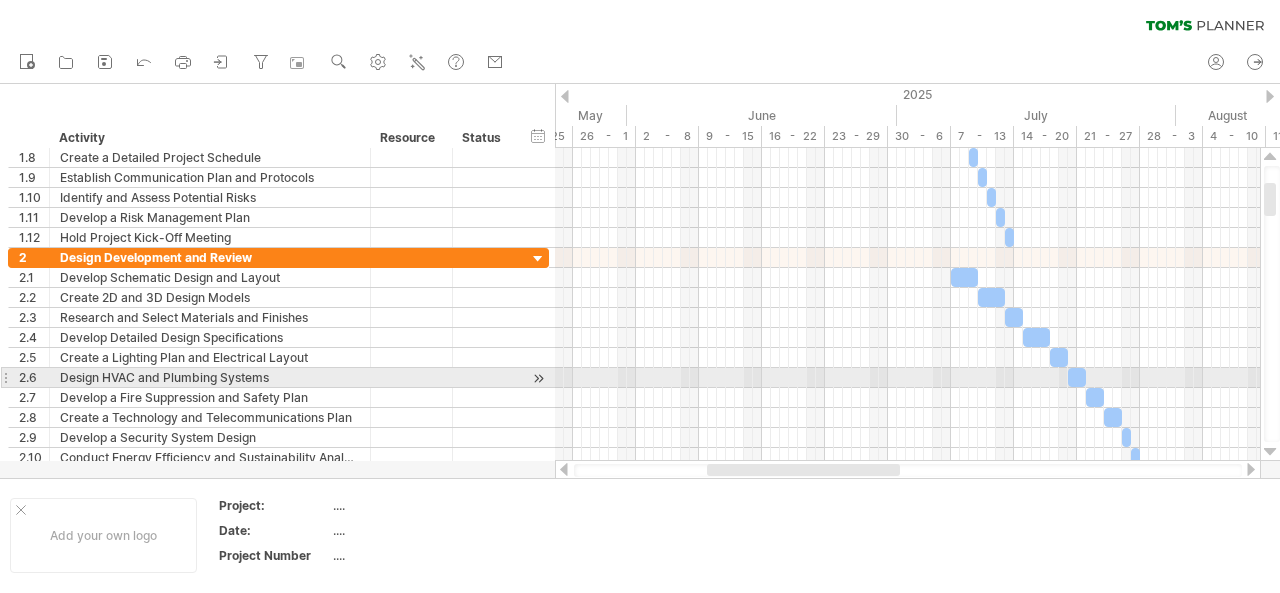 click at bounding box center [1270, 452] 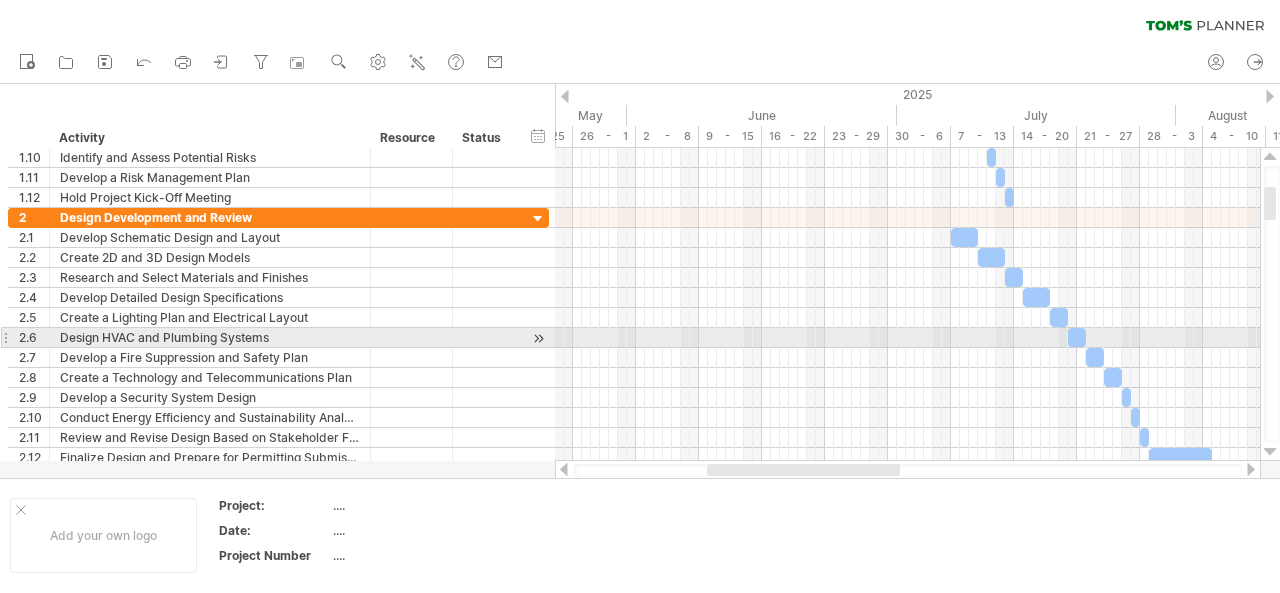 click at bounding box center [1270, 452] 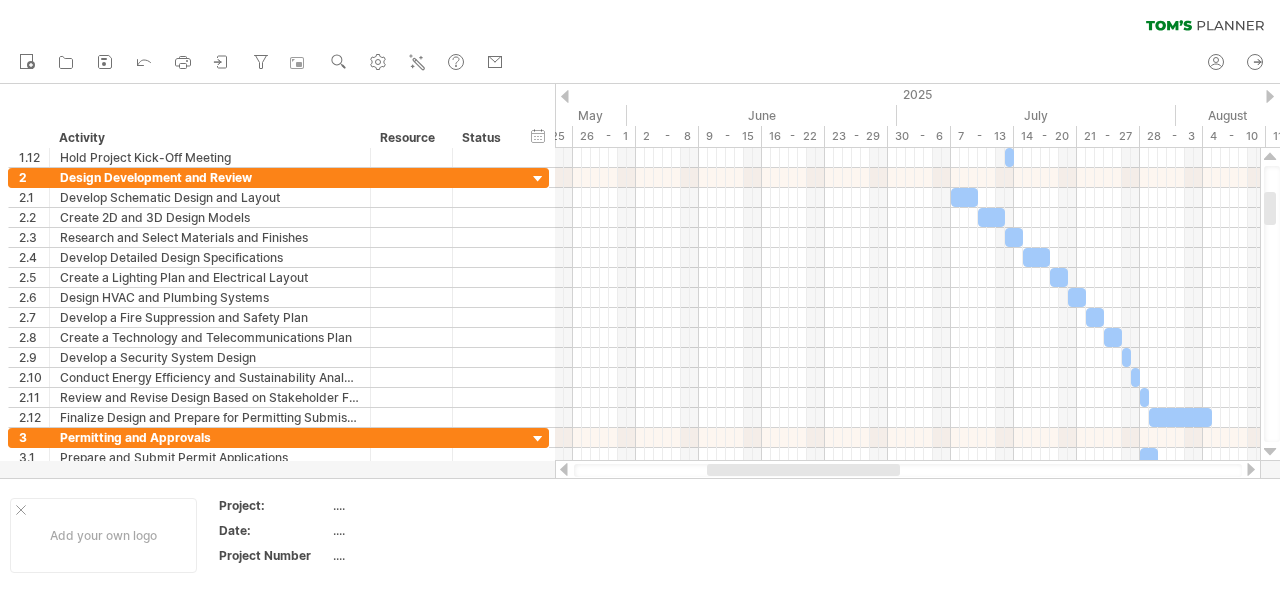 click at bounding box center (1251, 469) 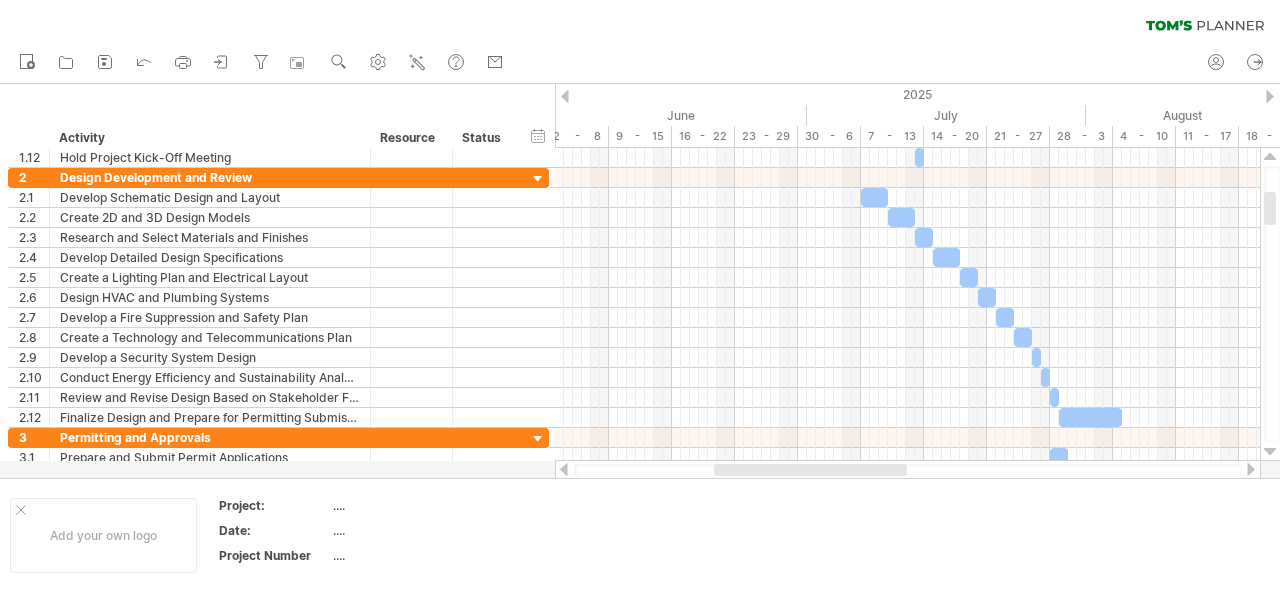 click at bounding box center [1251, 469] 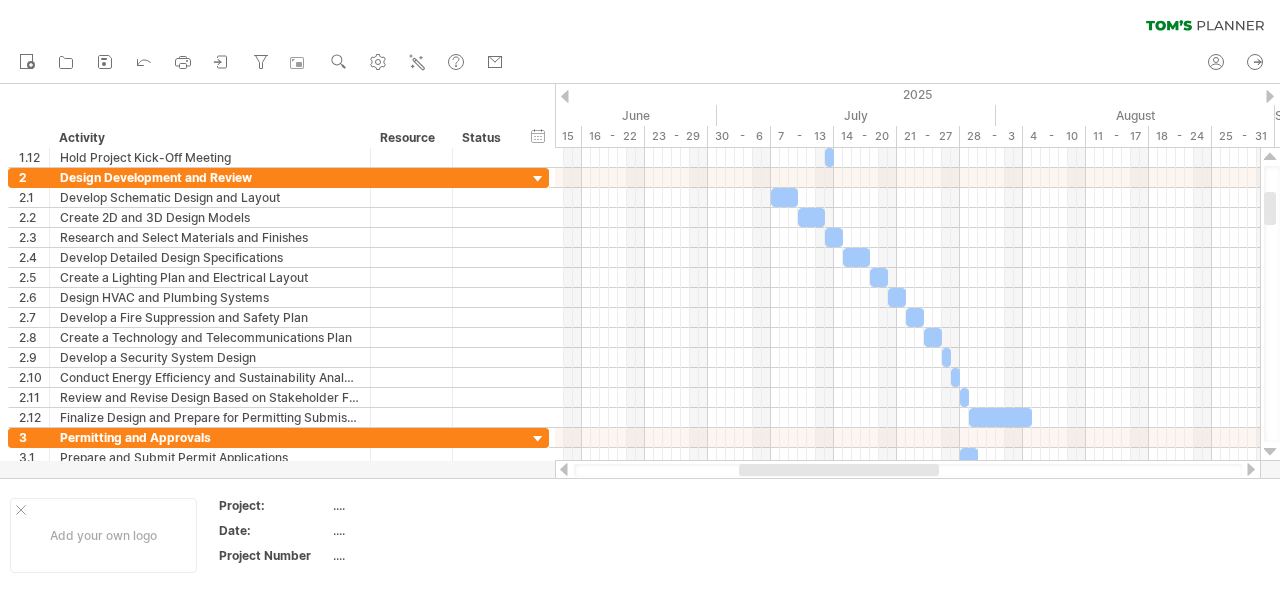 click at bounding box center (1251, 469) 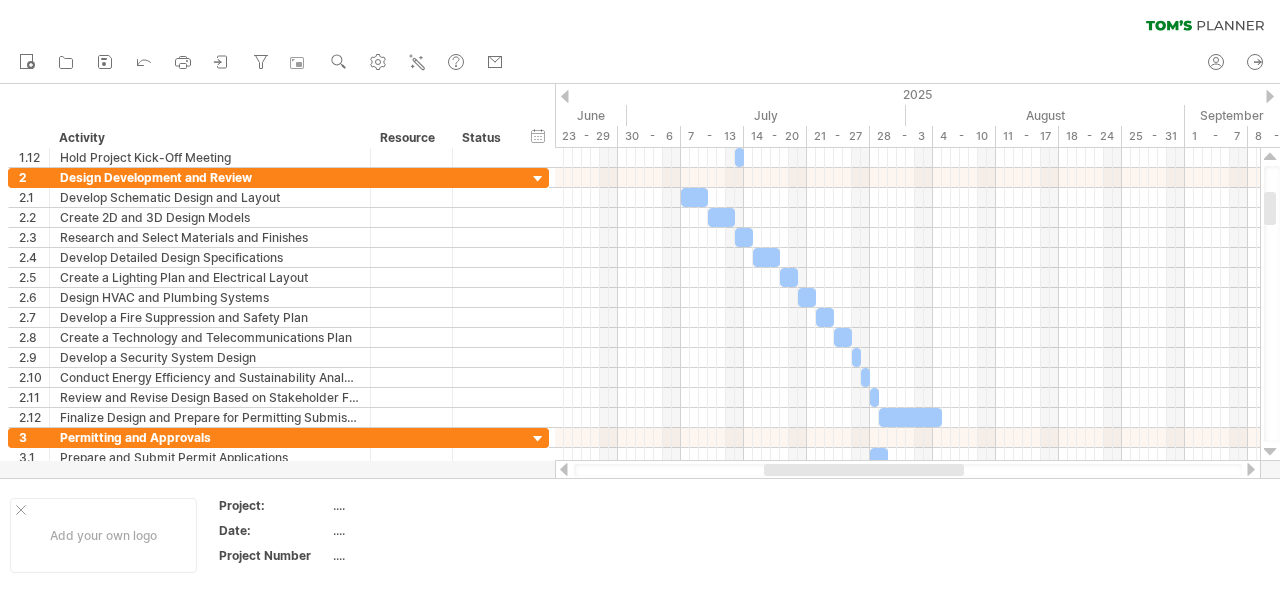 click at bounding box center [1251, 469] 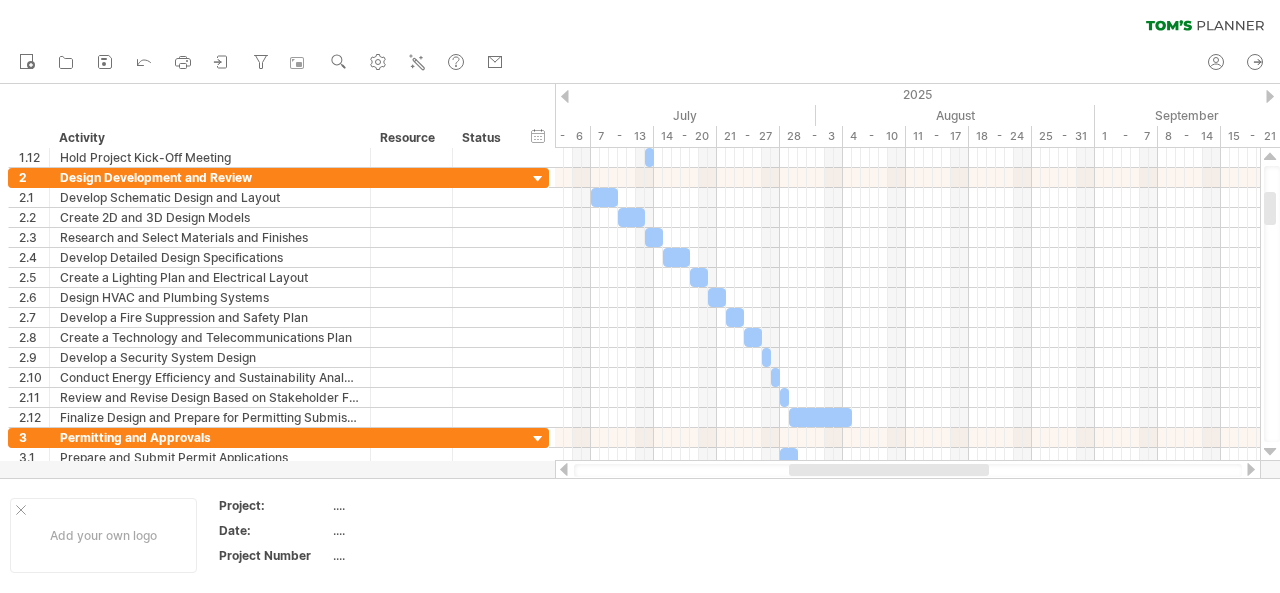 click at bounding box center [1251, 469] 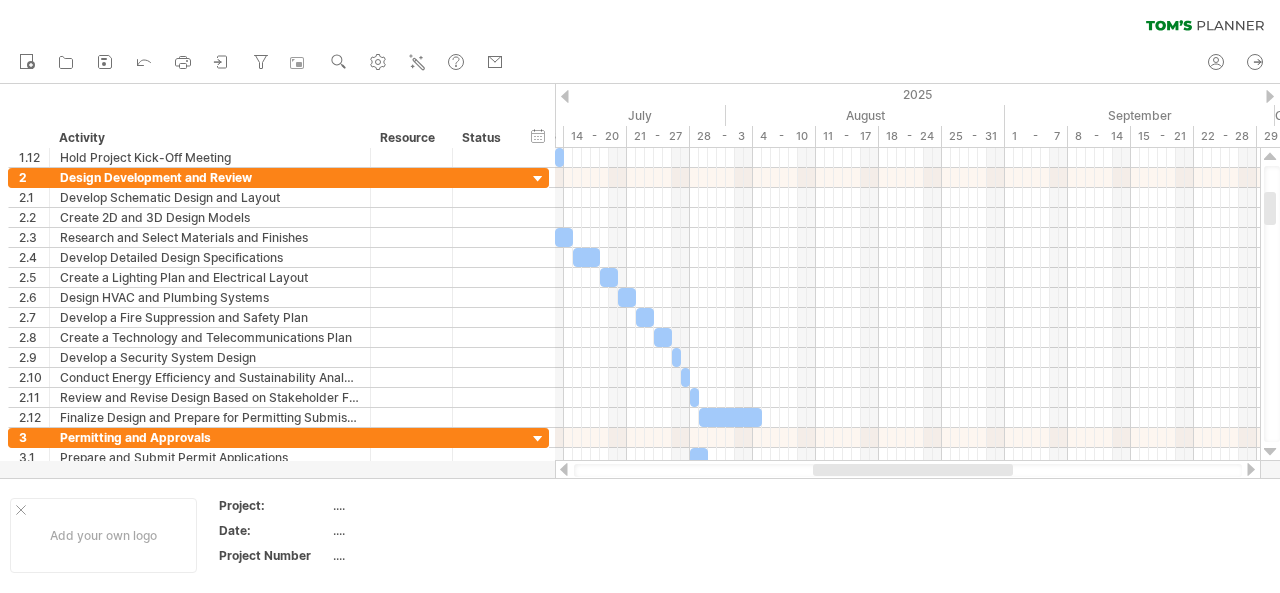 click at bounding box center (1251, 469) 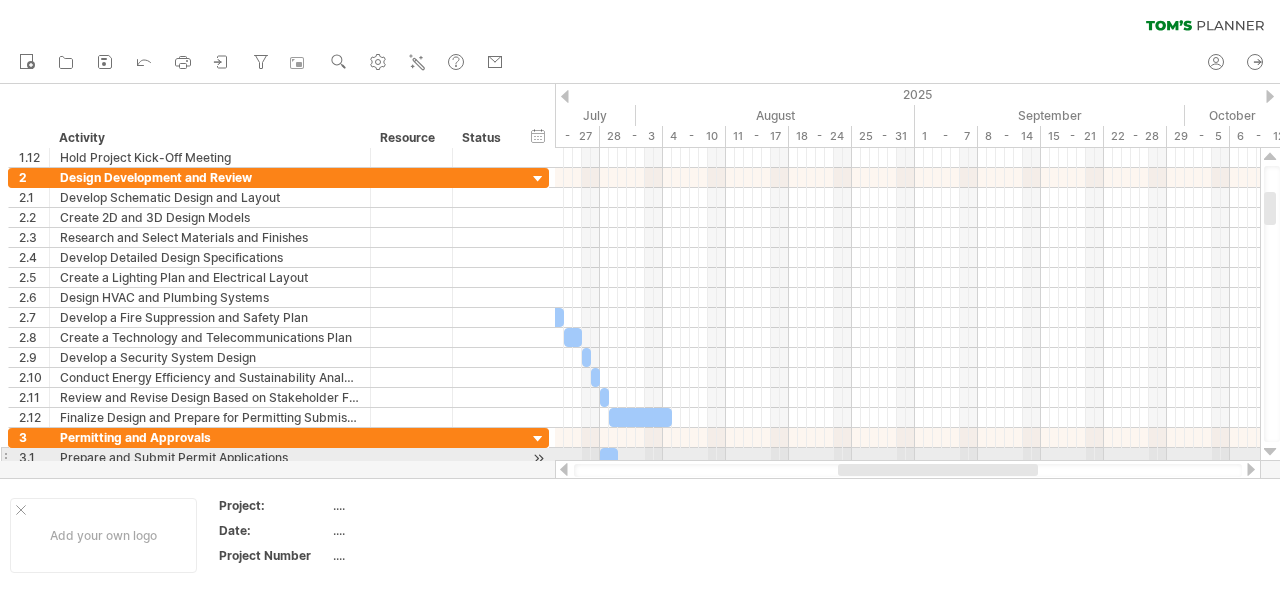 click at bounding box center (1270, 452) 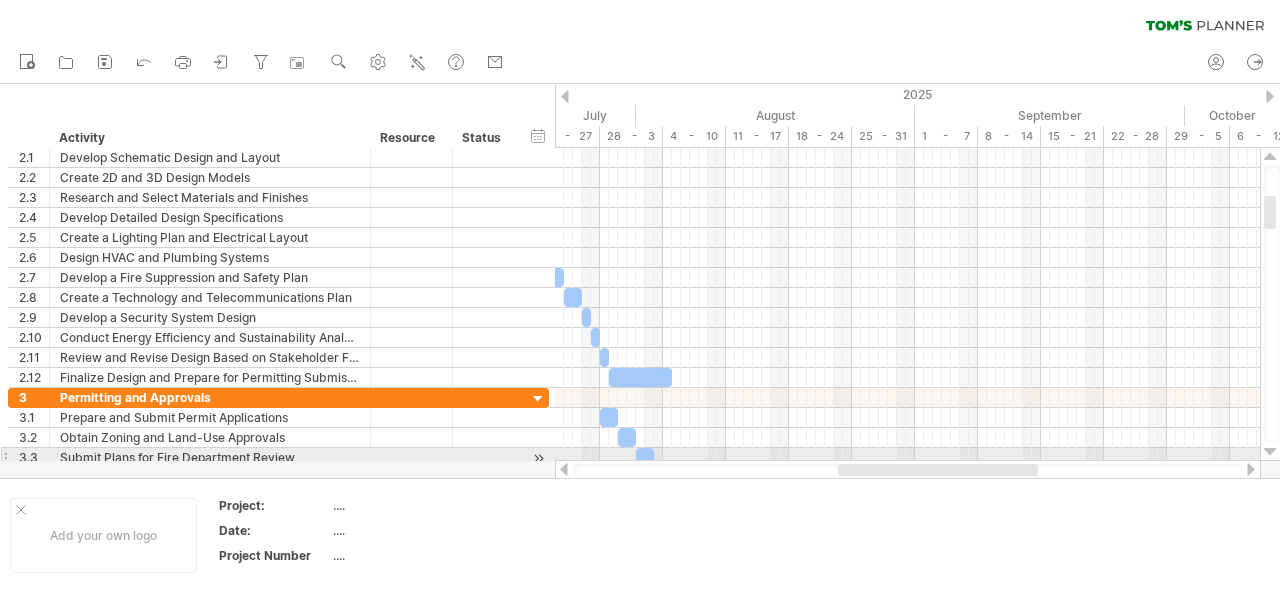 click at bounding box center (1270, 452) 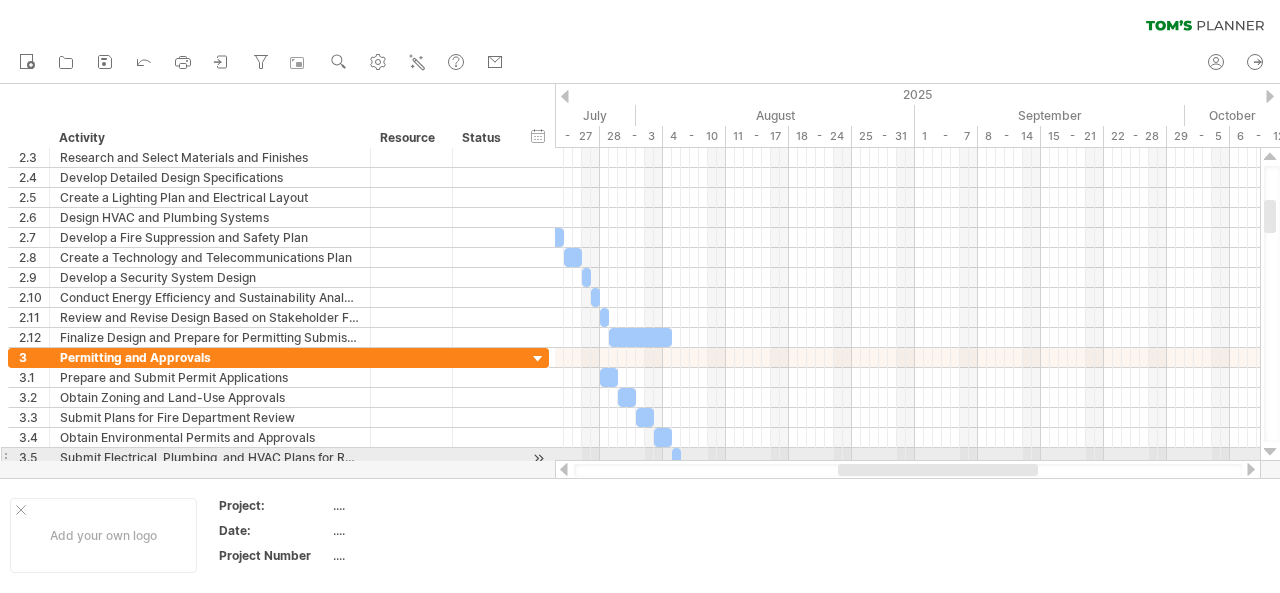 click at bounding box center (1270, 452) 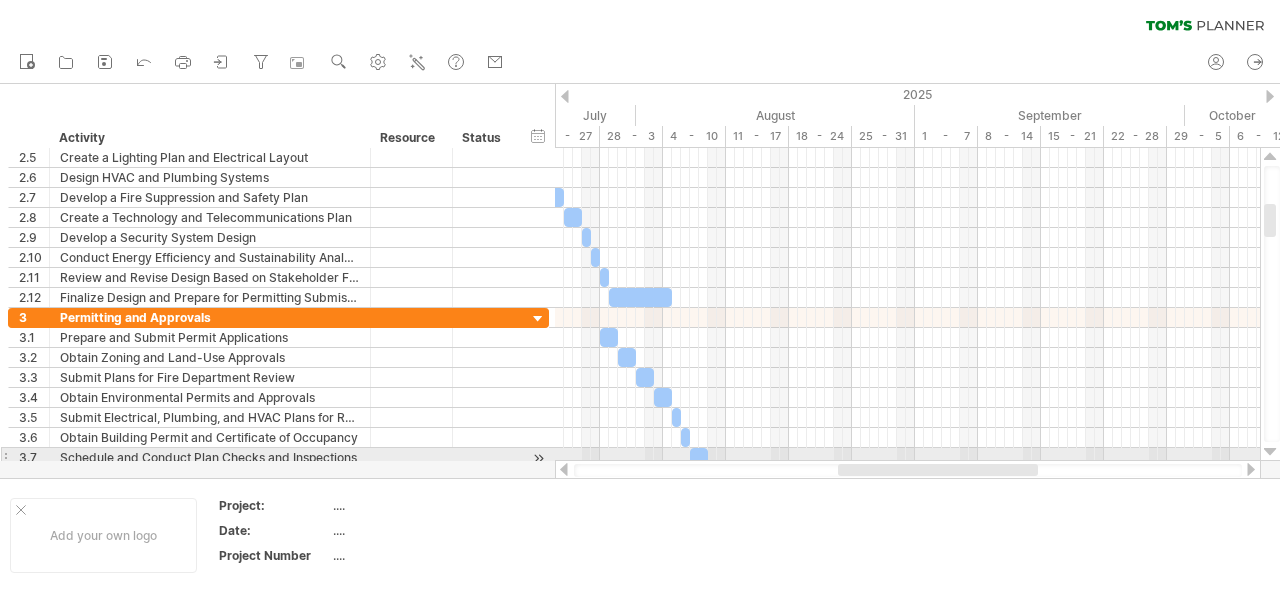 click at bounding box center [1270, 452] 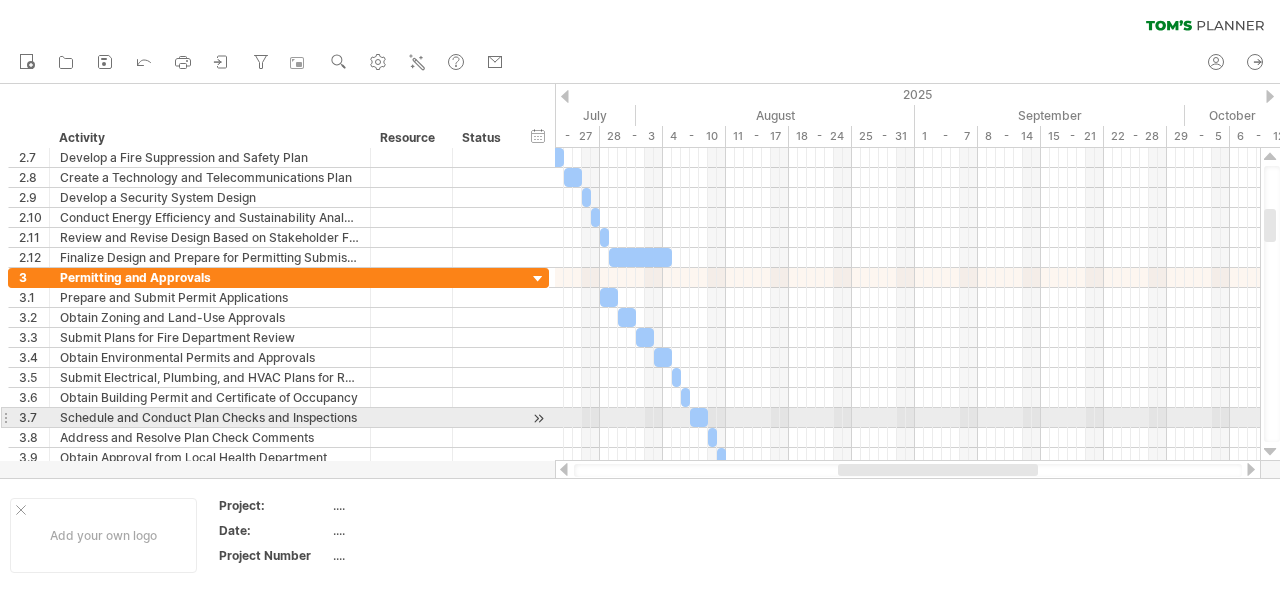 click at bounding box center [1270, 452] 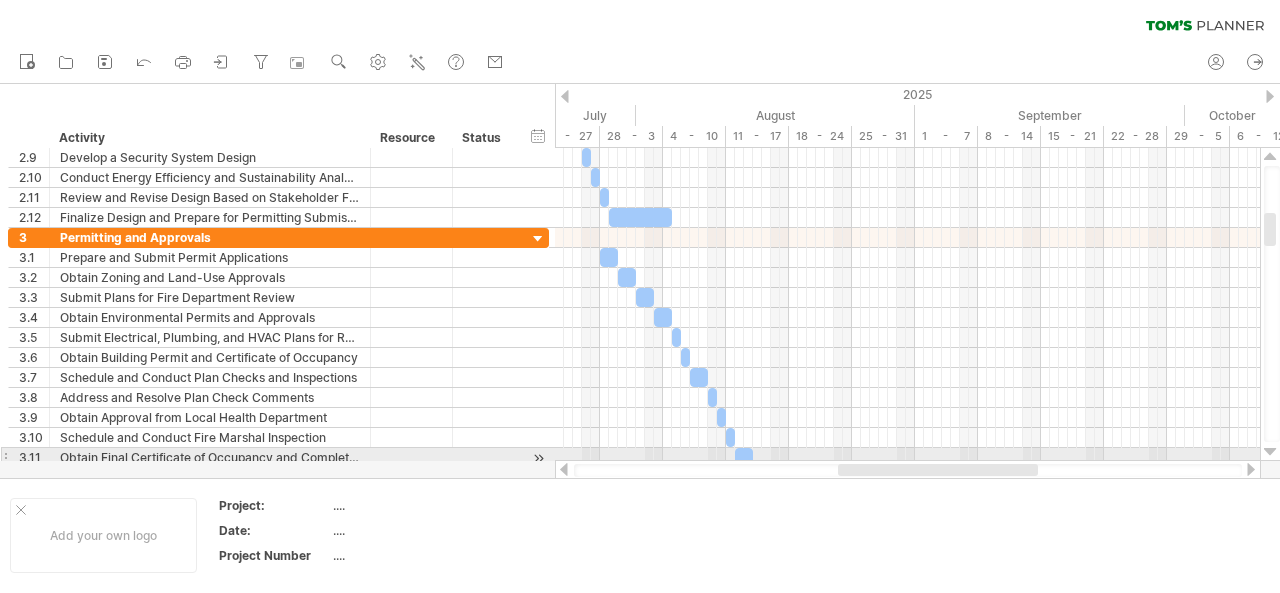 click at bounding box center (1270, 452) 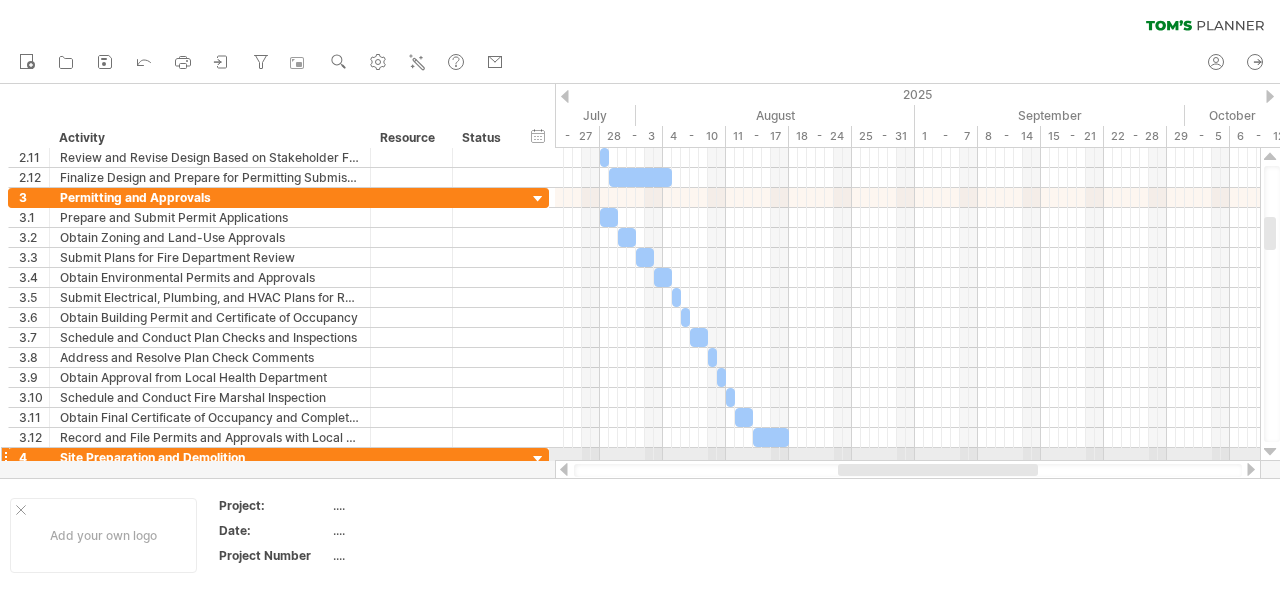click at bounding box center [1270, 452] 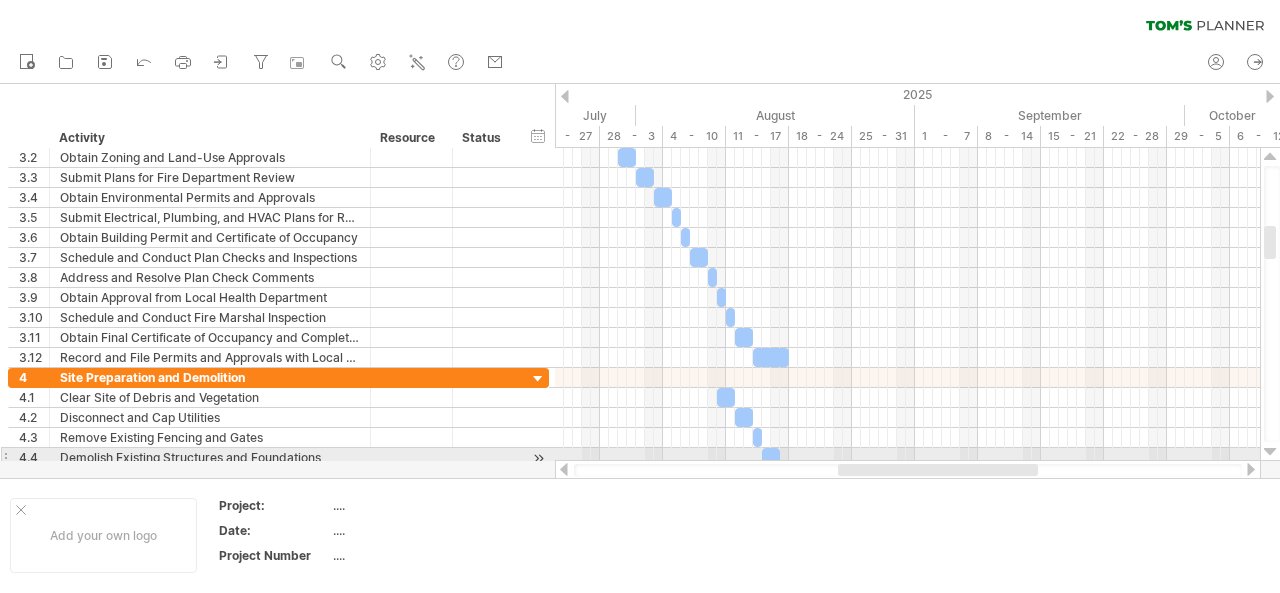 click at bounding box center [1270, 452] 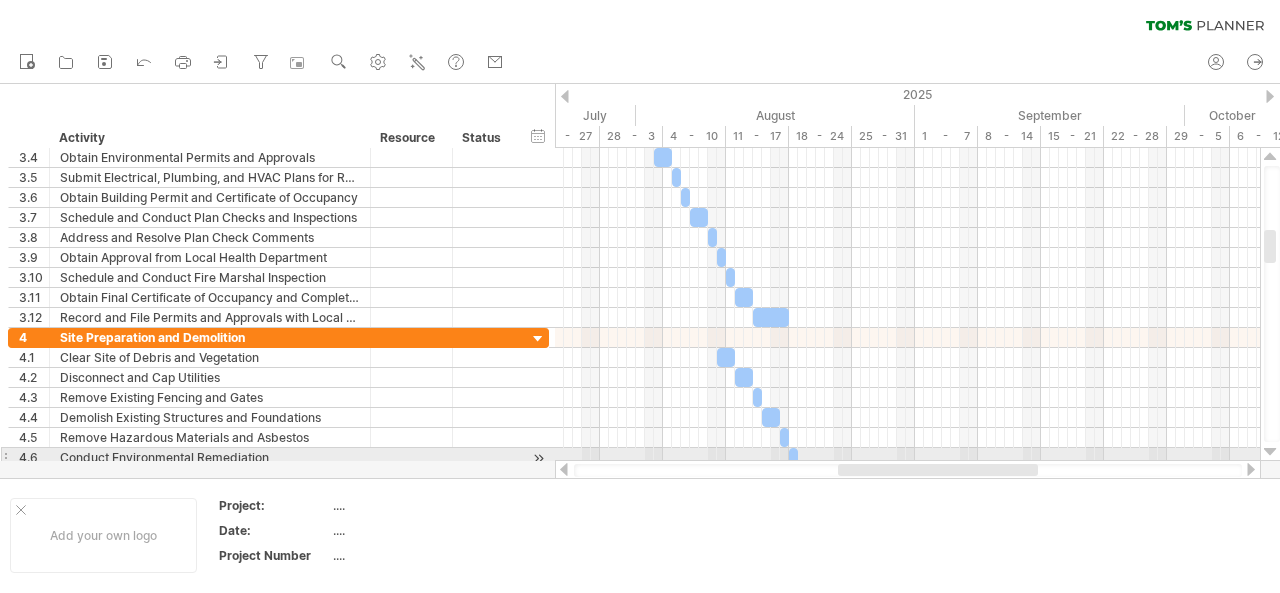 click at bounding box center [1270, 452] 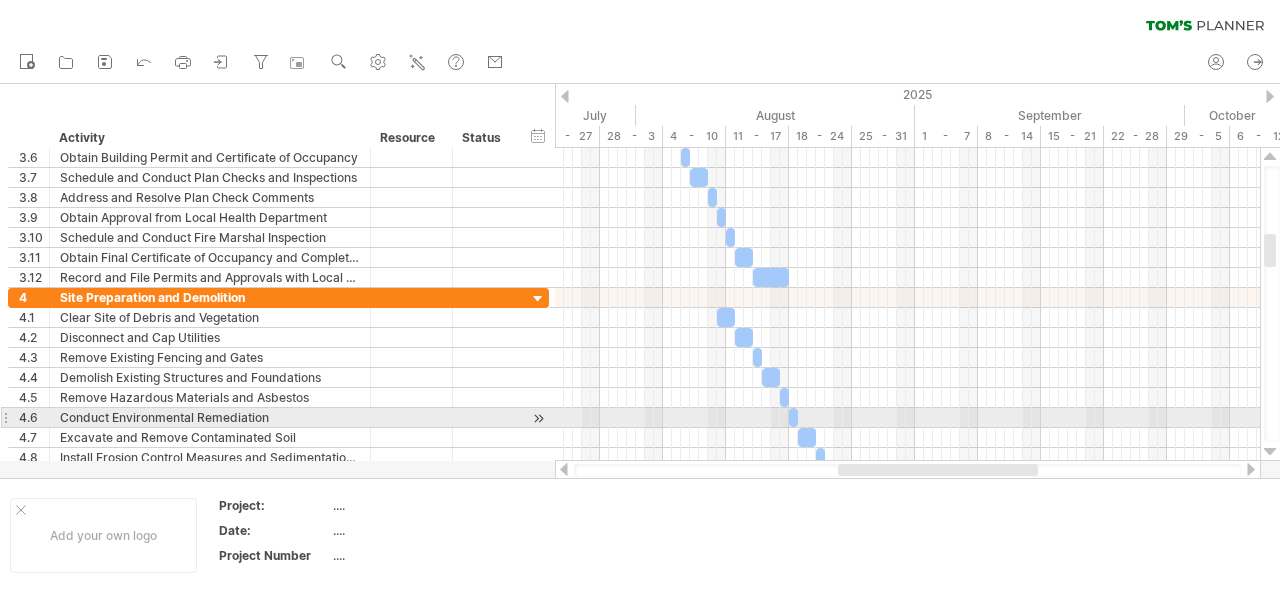 click at bounding box center [1270, 452] 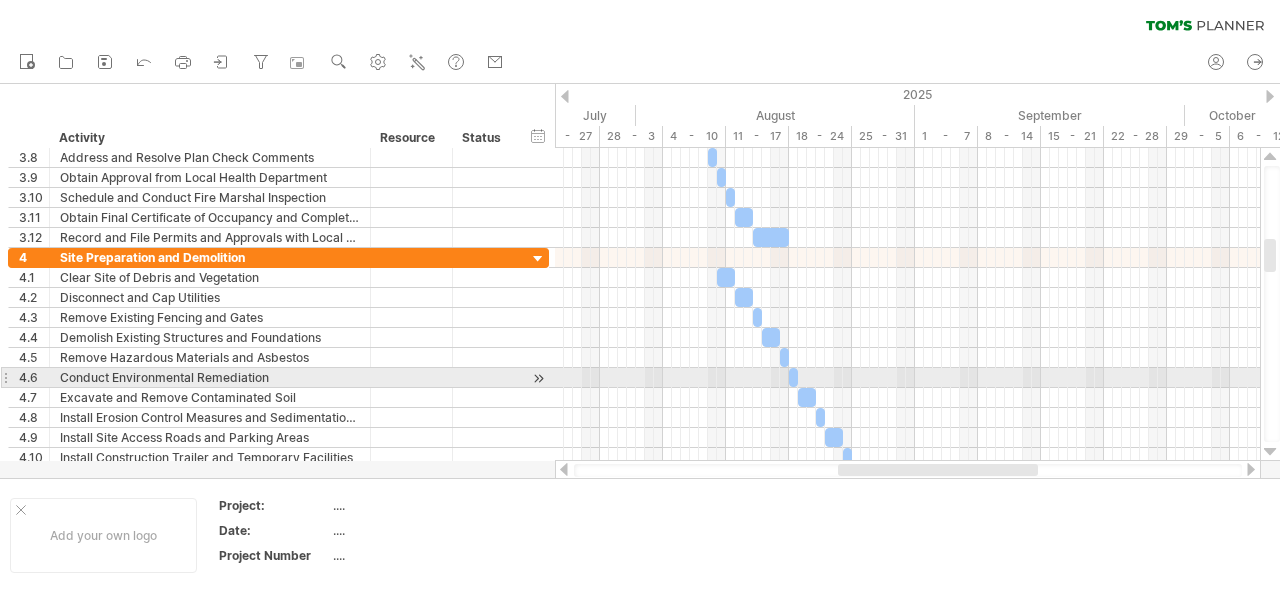 click at bounding box center [1270, 452] 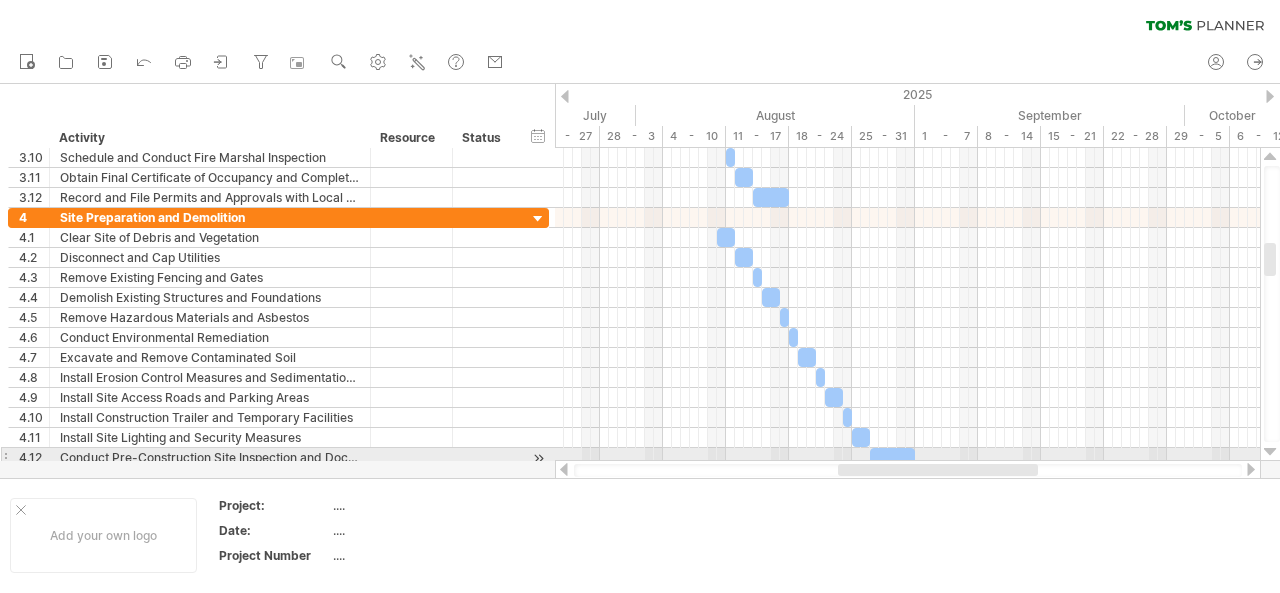 click at bounding box center [1270, 452] 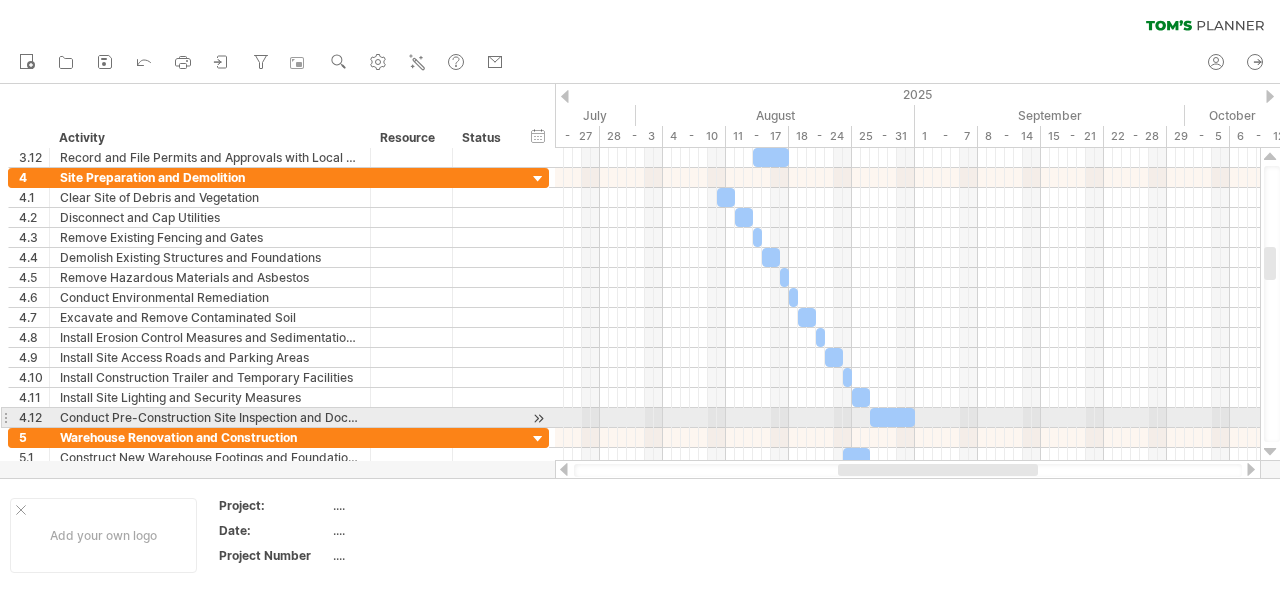 click at bounding box center [1270, 452] 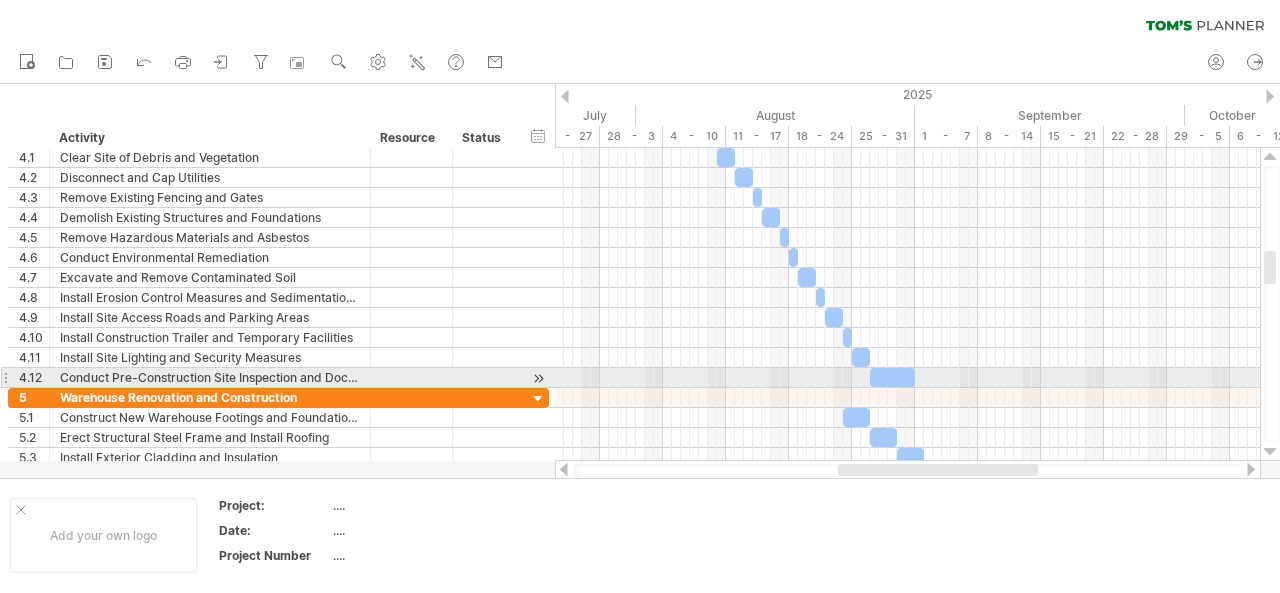 click at bounding box center (1270, 452) 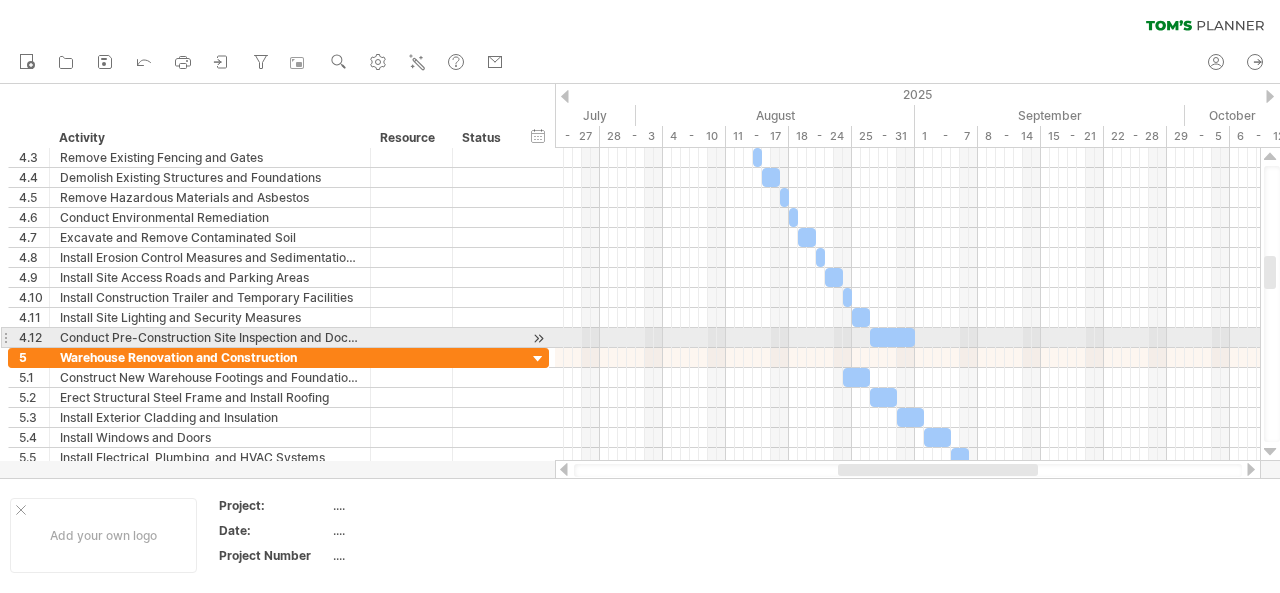 click at bounding box center (1270, 452) 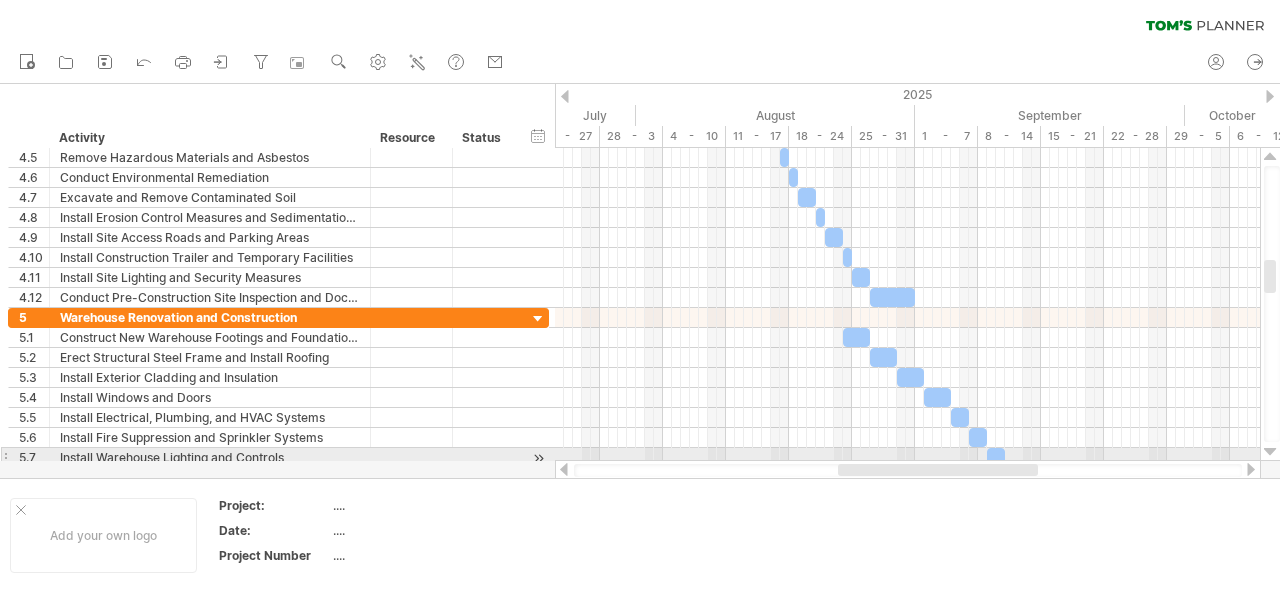 click at bounding box center (1270, 452) 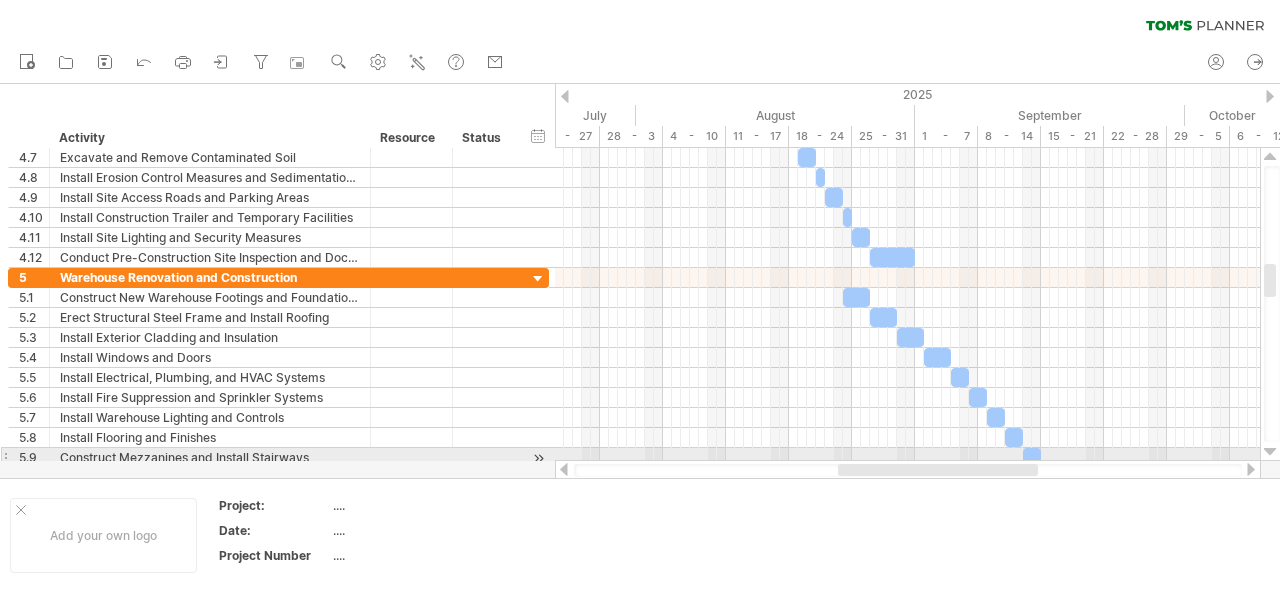 click at bounding box center (1270, 452) 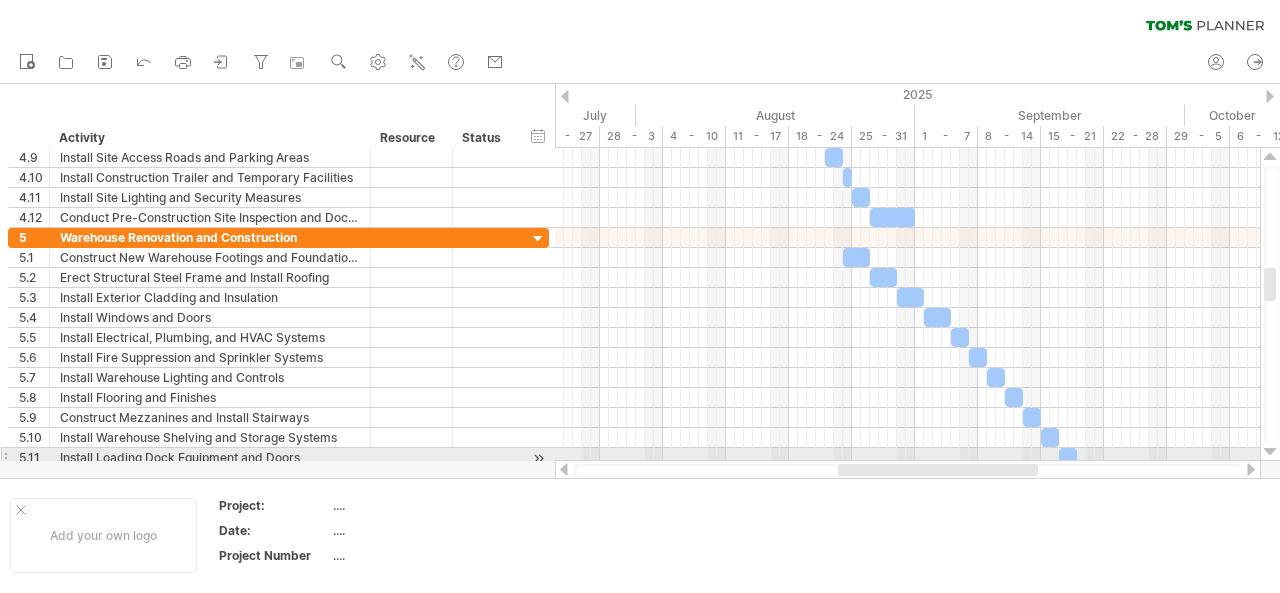 click at bounding box center (1270, 452) 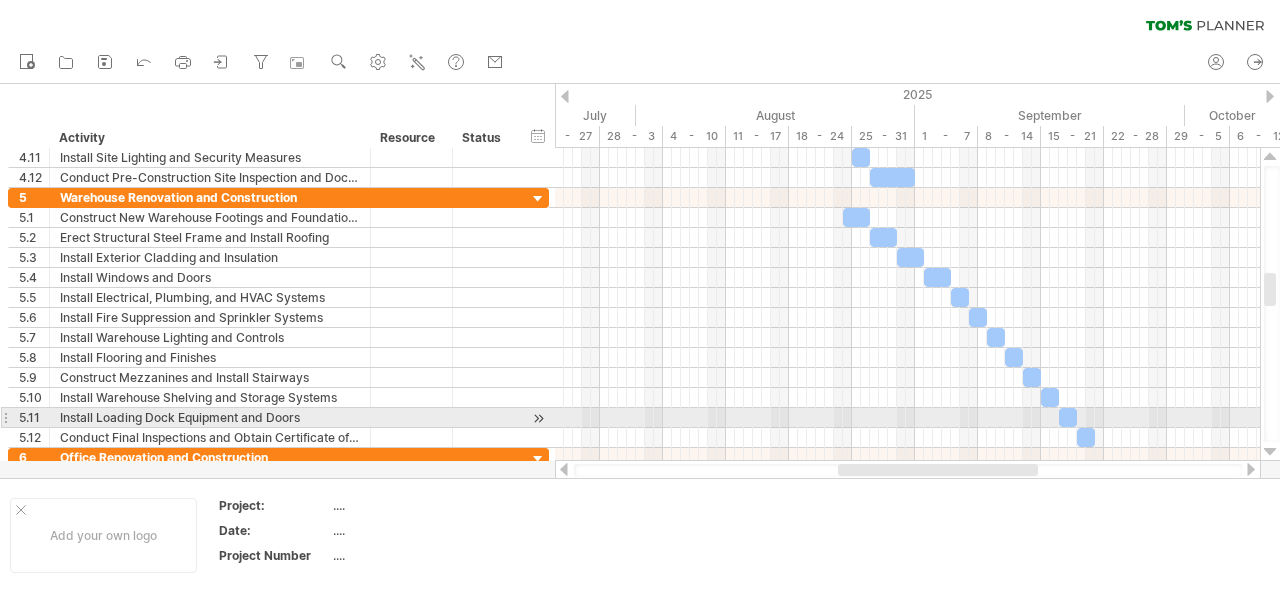 click at bounding box center [1270, 452] 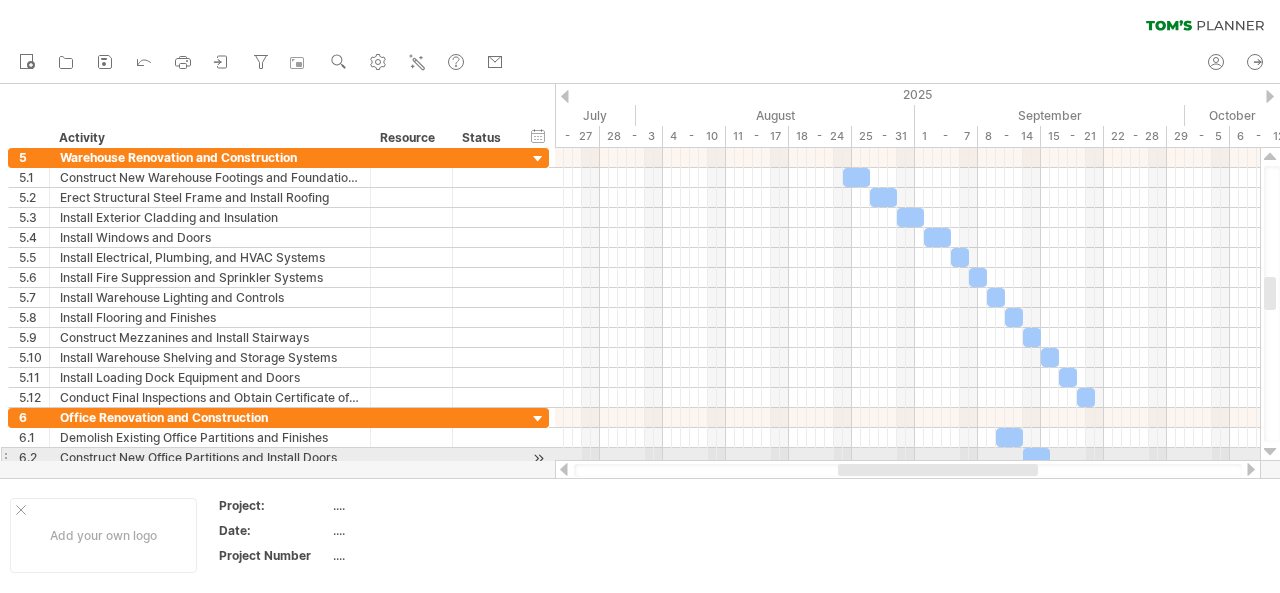 click at bounding box center [1270, 452] 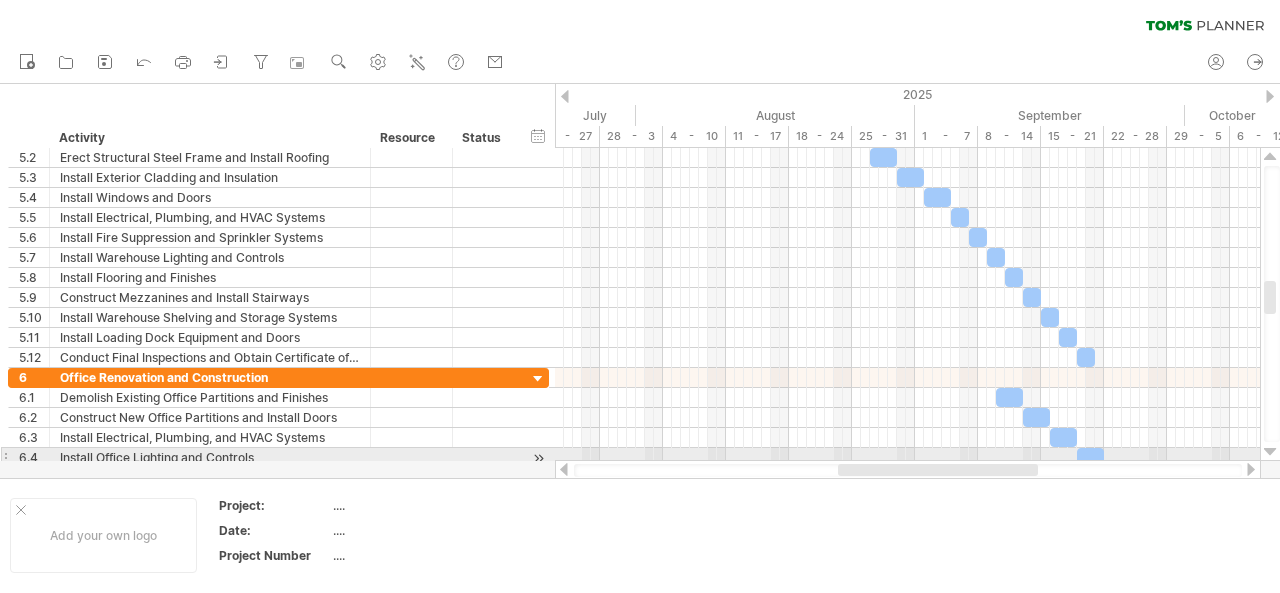 click at bounding box center (1270, 452) 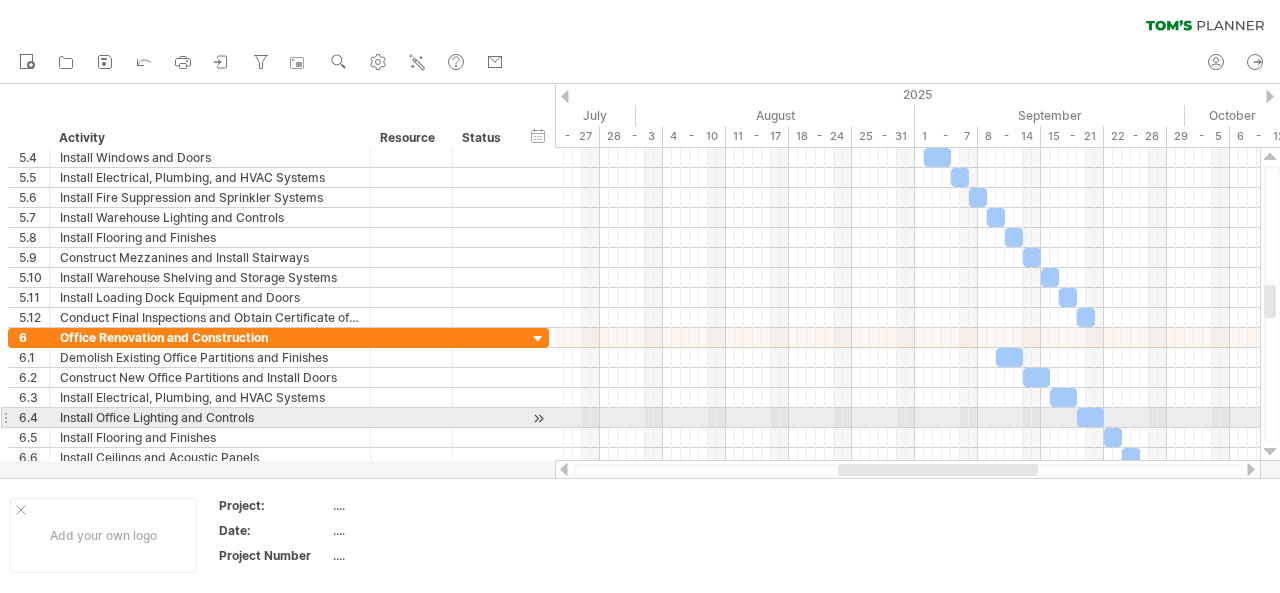 click at bounding box center (1270, 452) 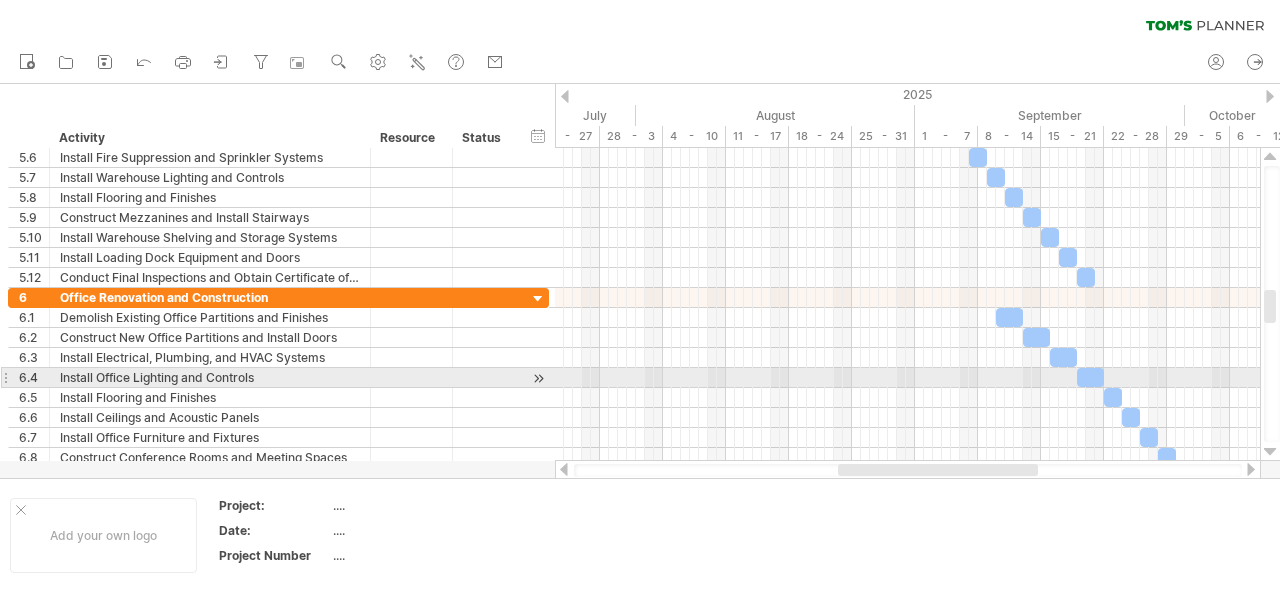 click at bounding box center (1270, 452) 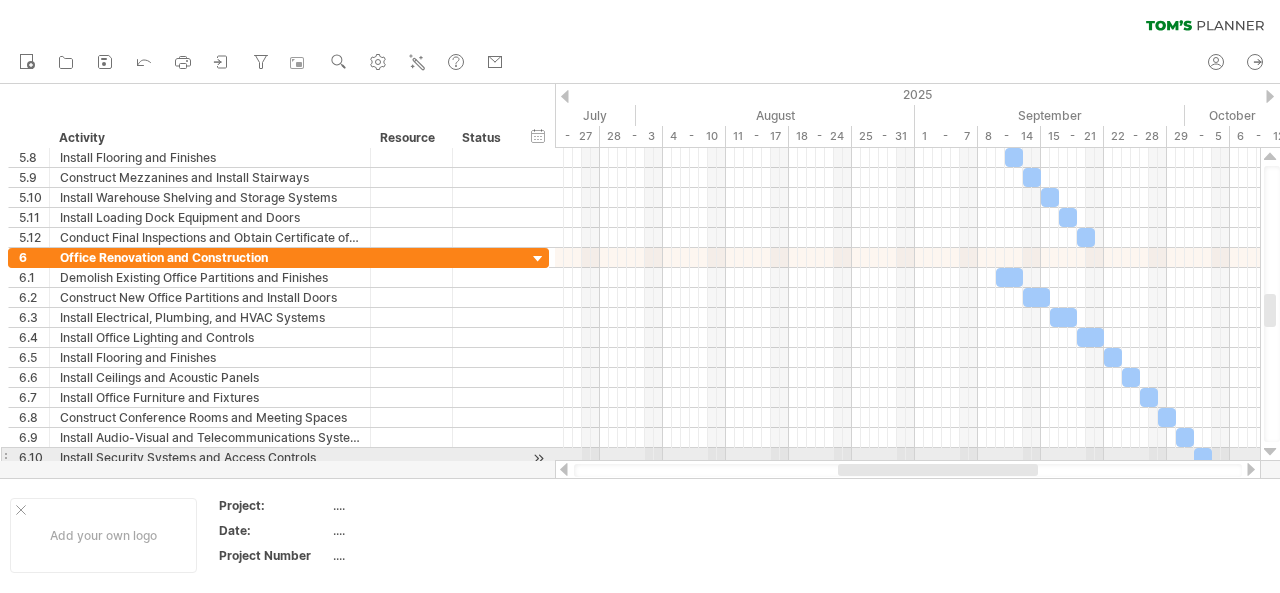 click at bounding box center (1270, 452) 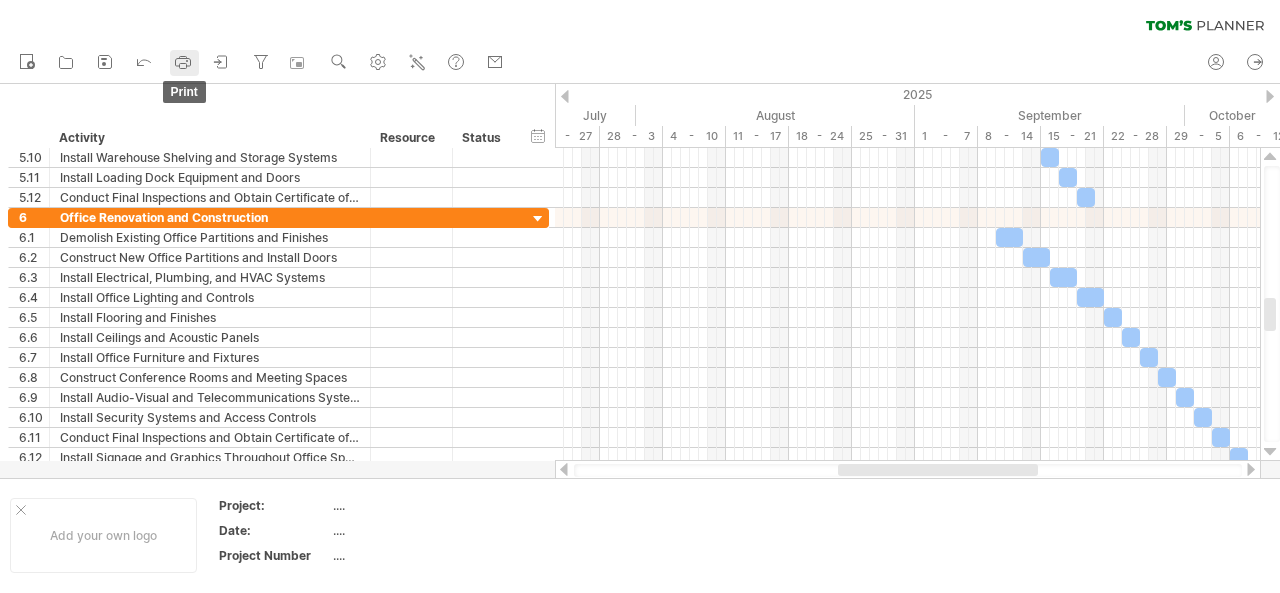 click at bounding box center [183, 66] 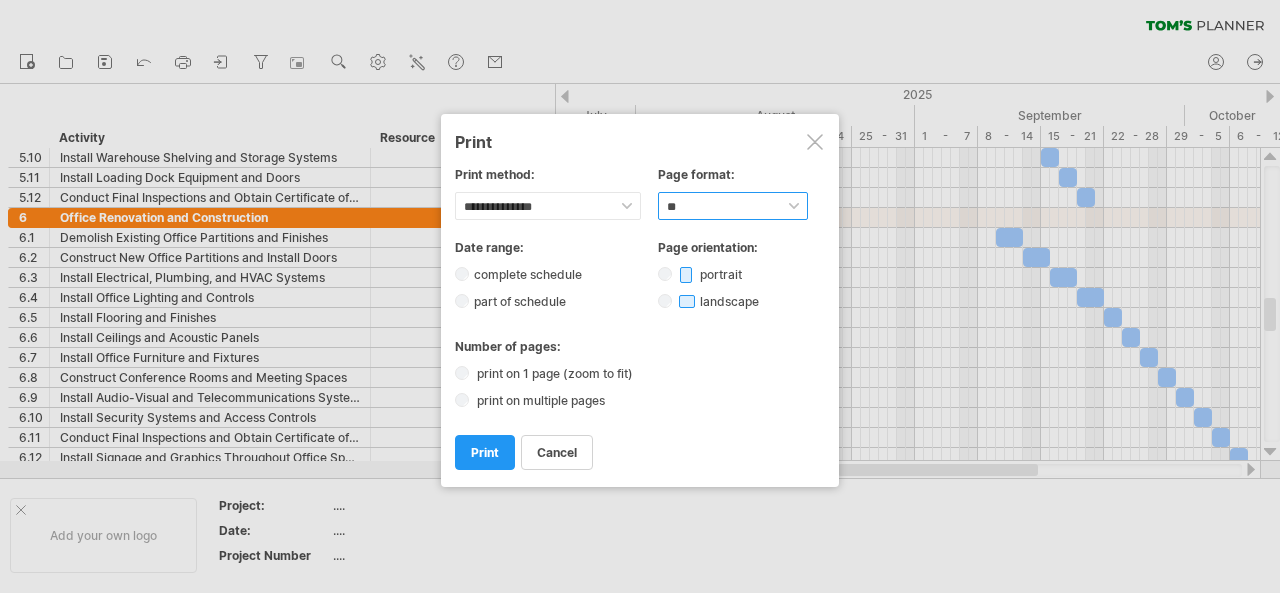 click on "******
**
*****
**
******
**
**
**" at bounding box center (733, 206) 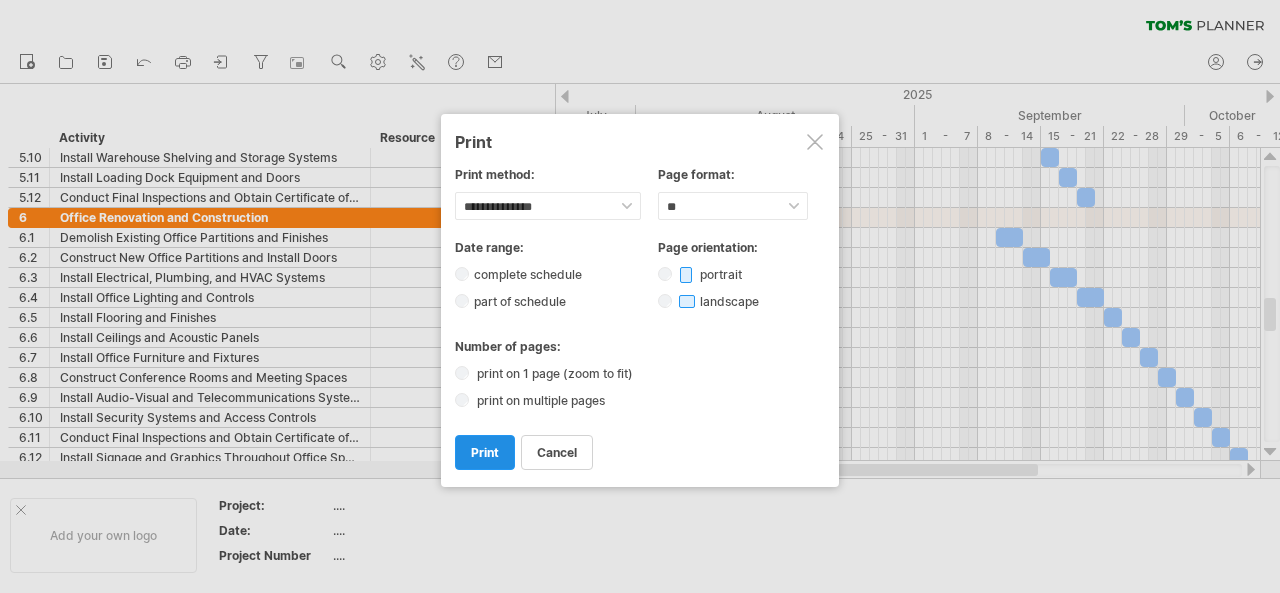 click on "print" at bounding box center (485, 452) 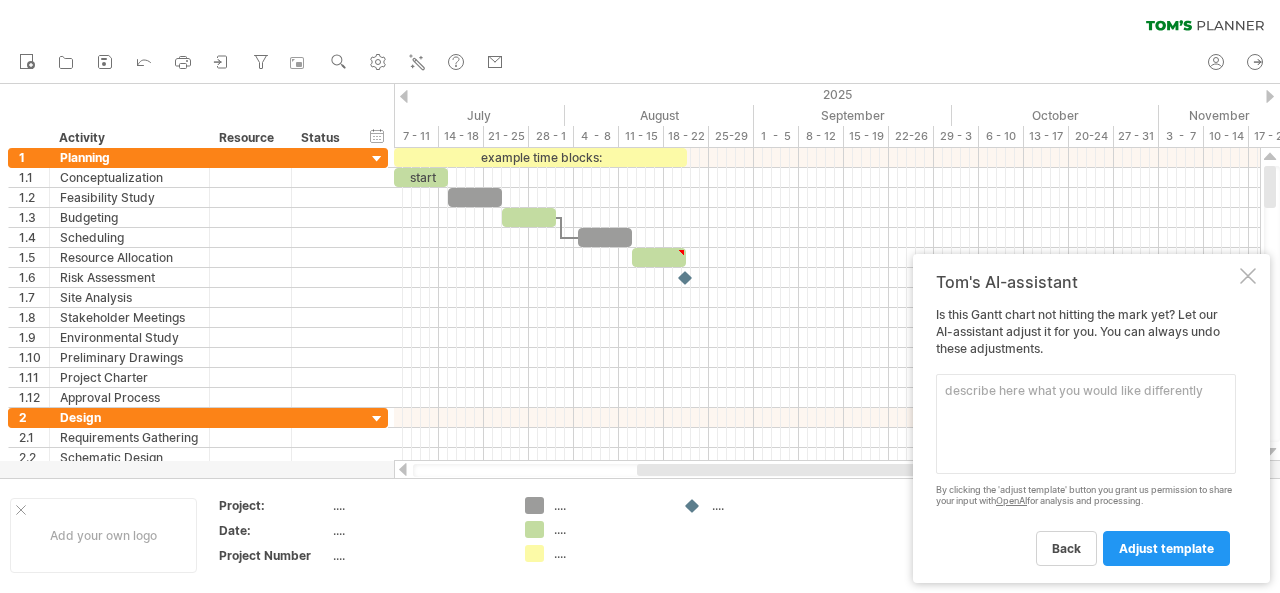 scroll, scrollTop: 0, scrollLeft: 0, axis: both 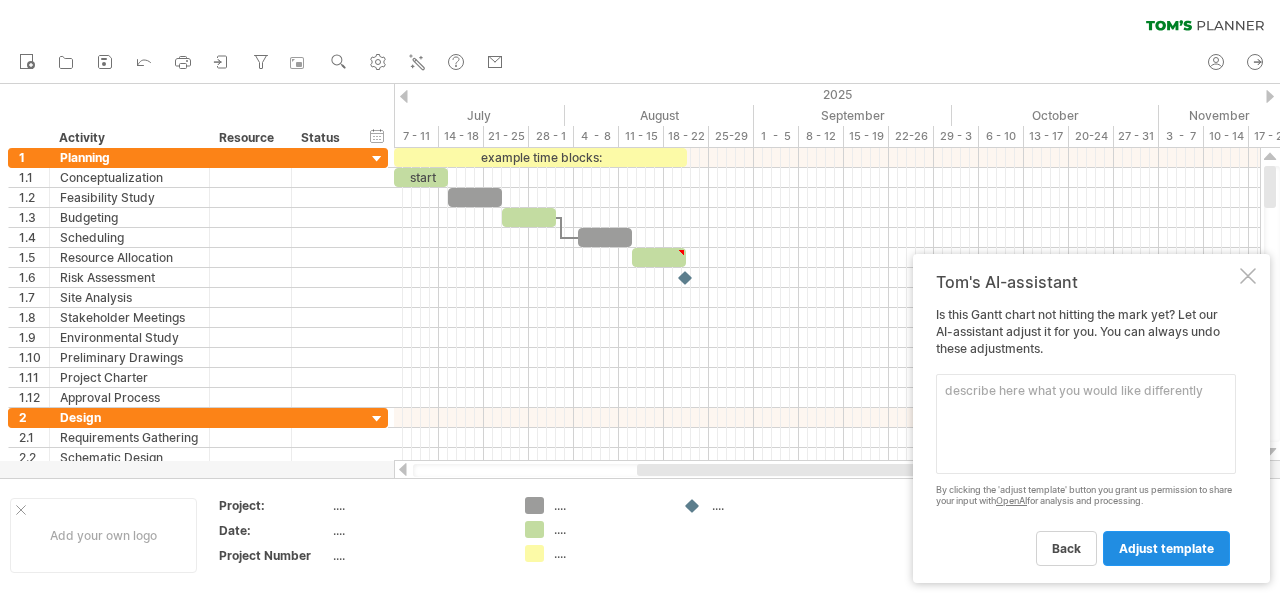 click on "adjust template" at bounding box center [1166, 548] 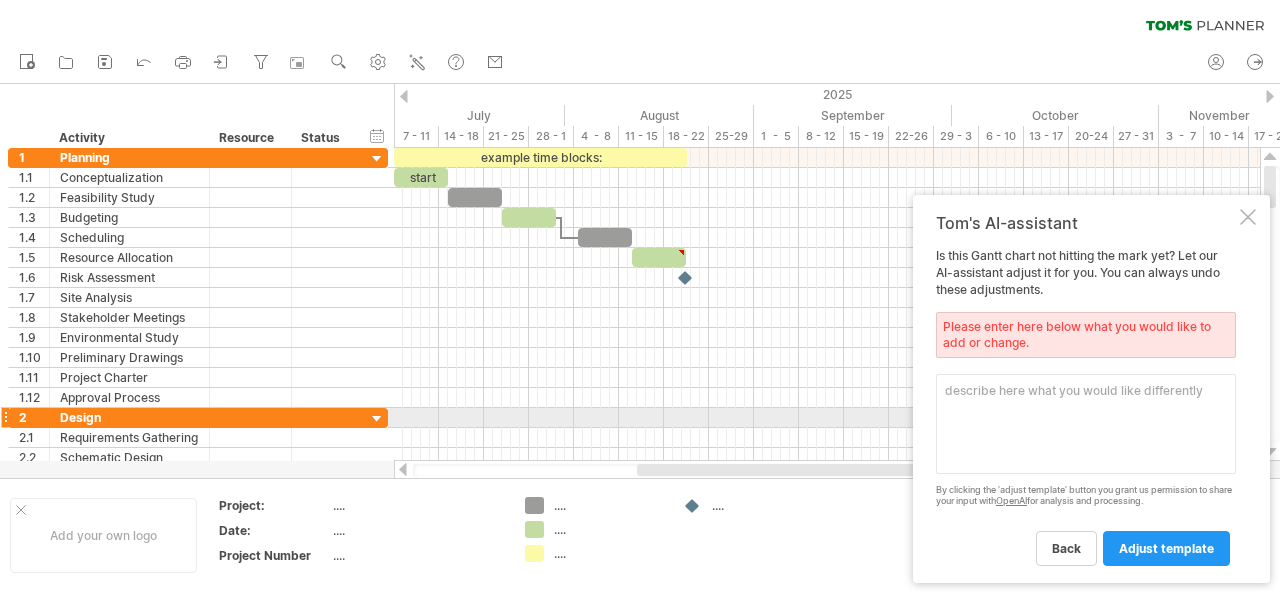 click at bounding box center (1086, 424) 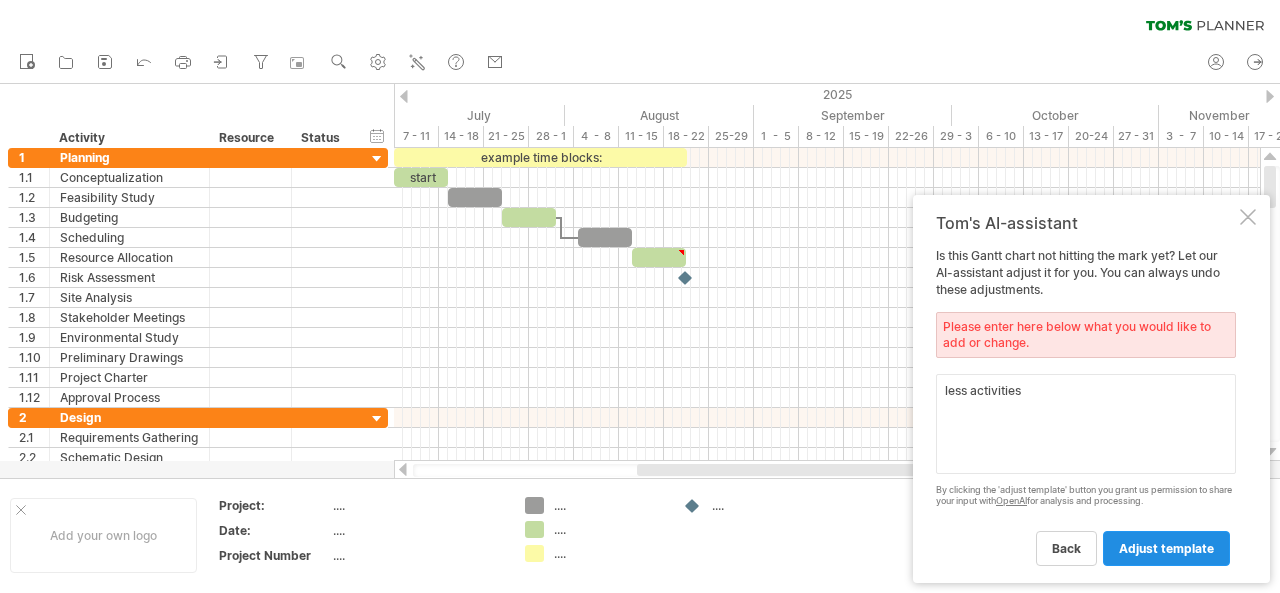 type on "less activities" 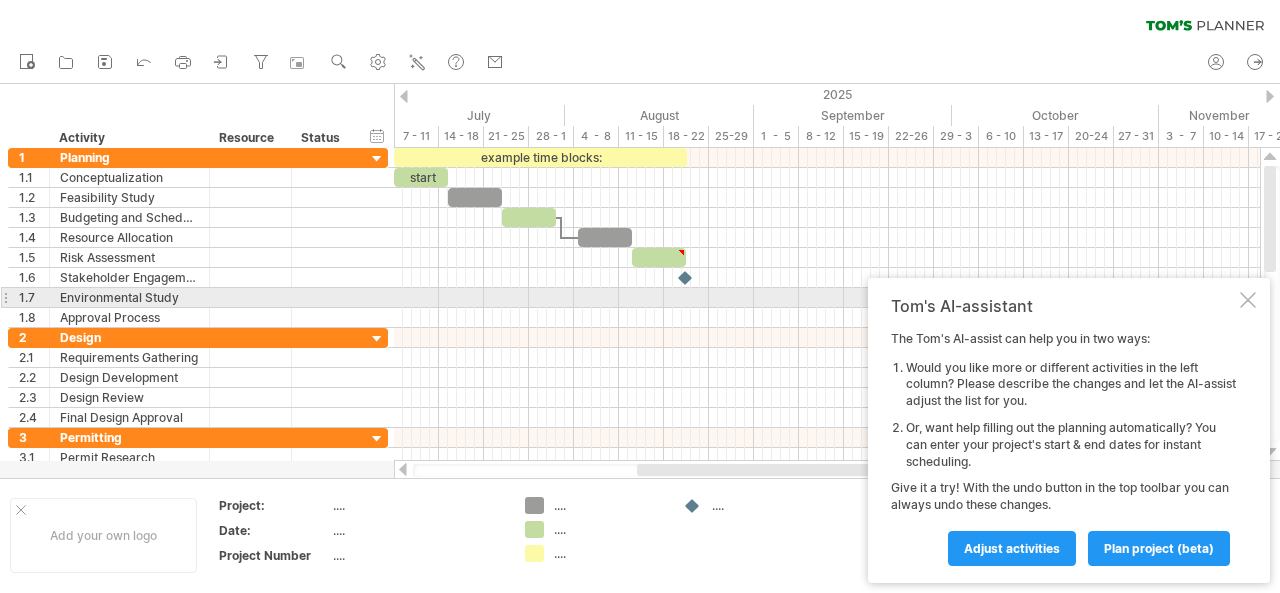 click at bounding box center (1248, 300) 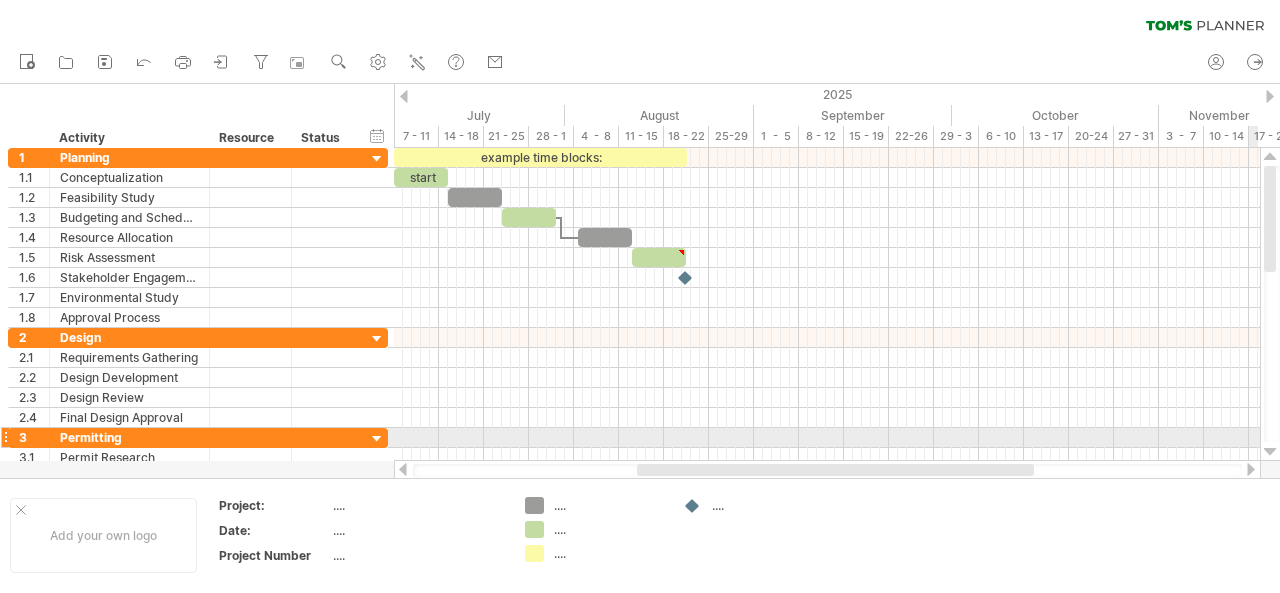 click at bounding box center [1270, 452] 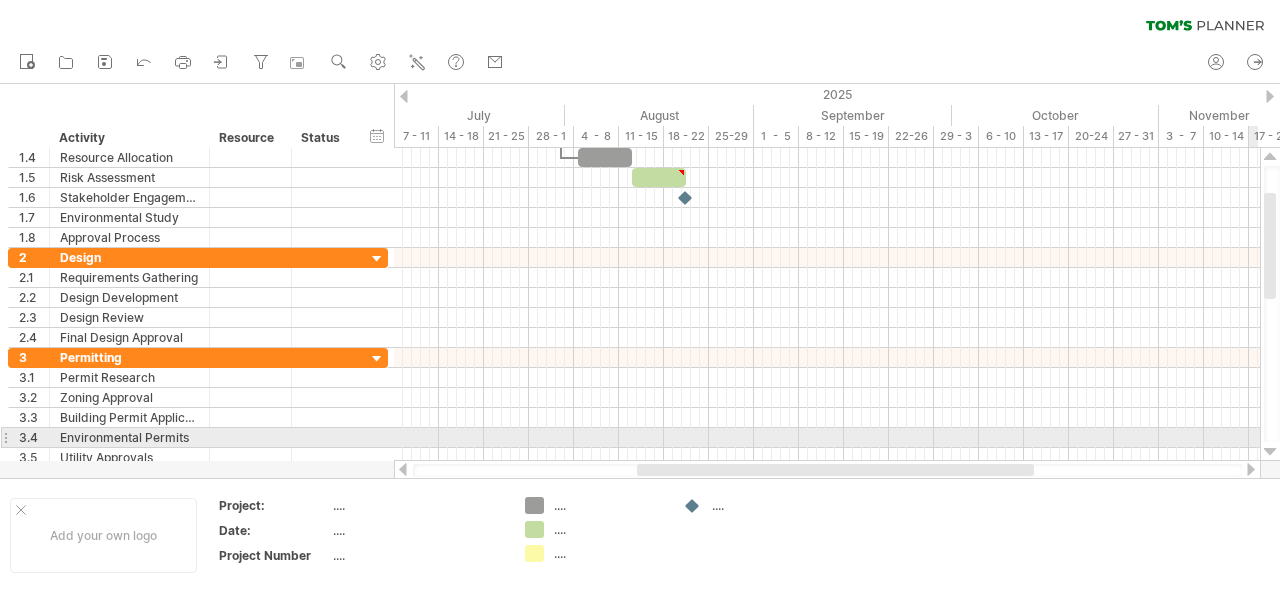 click at bounding box center (1270, 452) 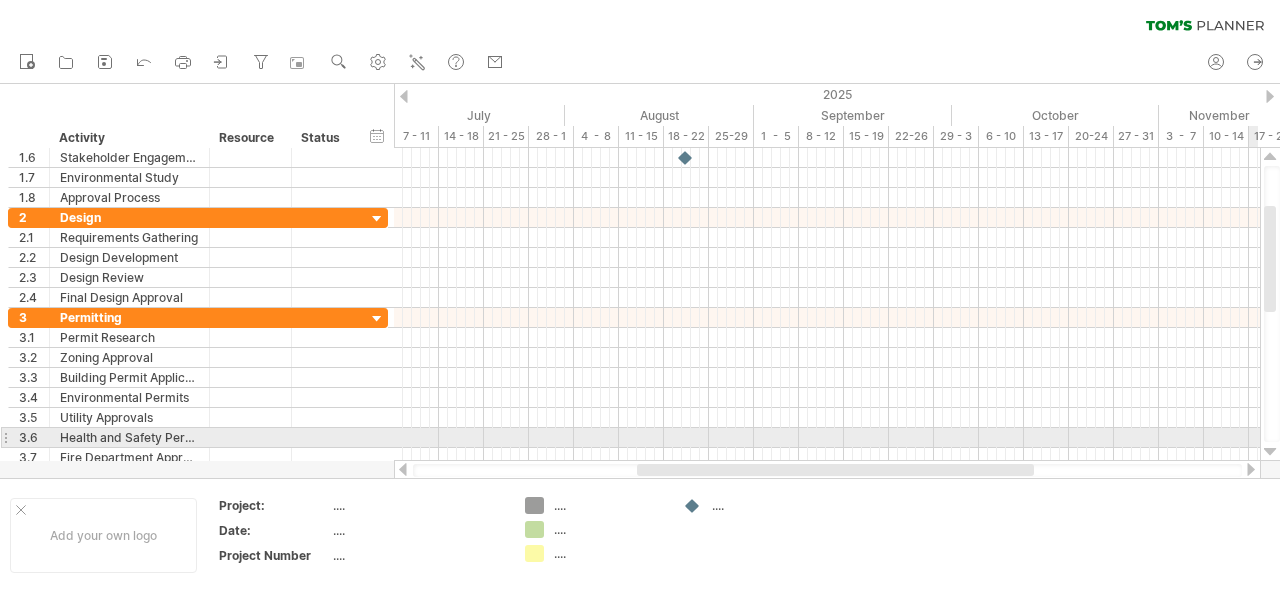click at bounding box center (1270, 452) 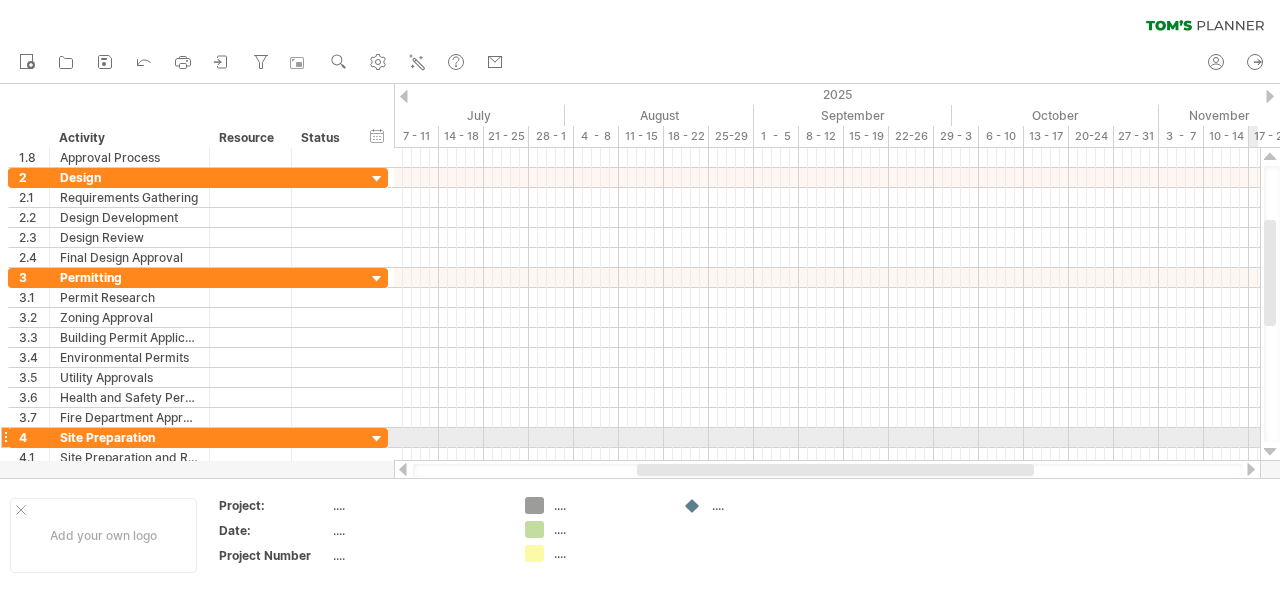 click at bounding box center [1270, 452] 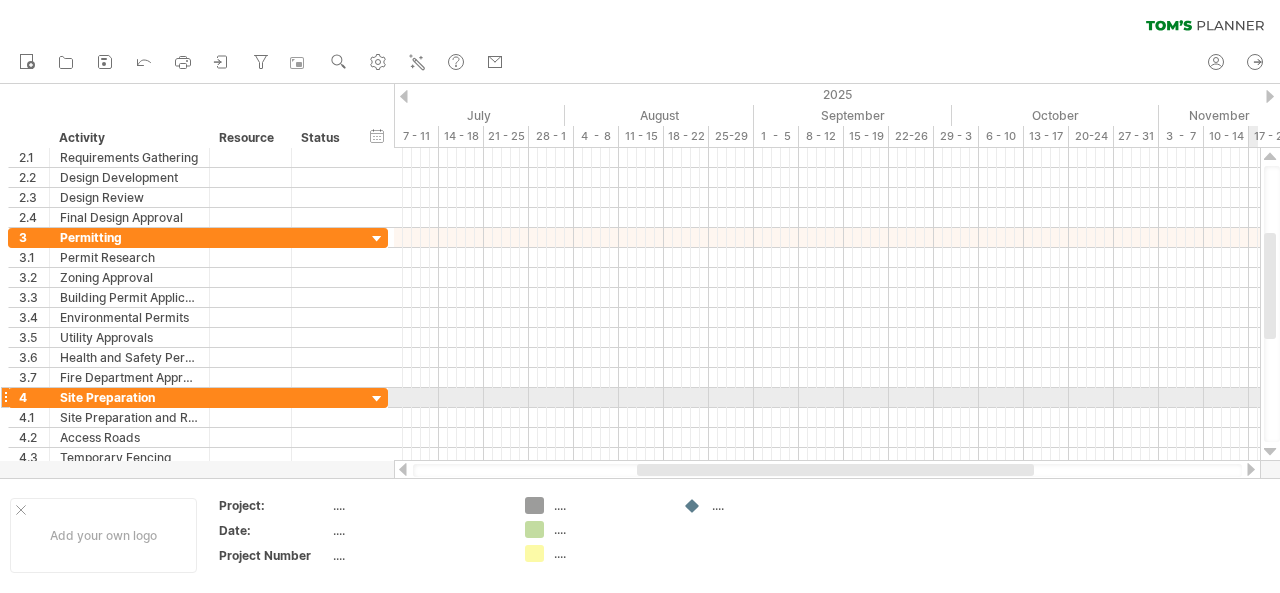click at bounding box center [1270, 452] 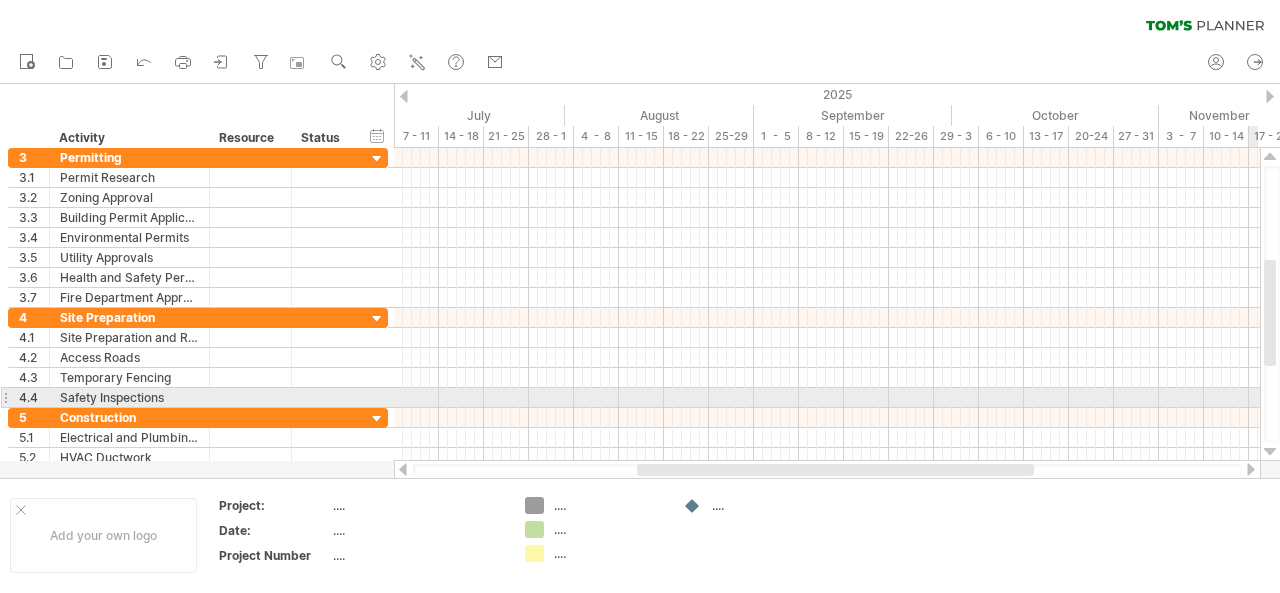 click at bounding box center [1270, 452] 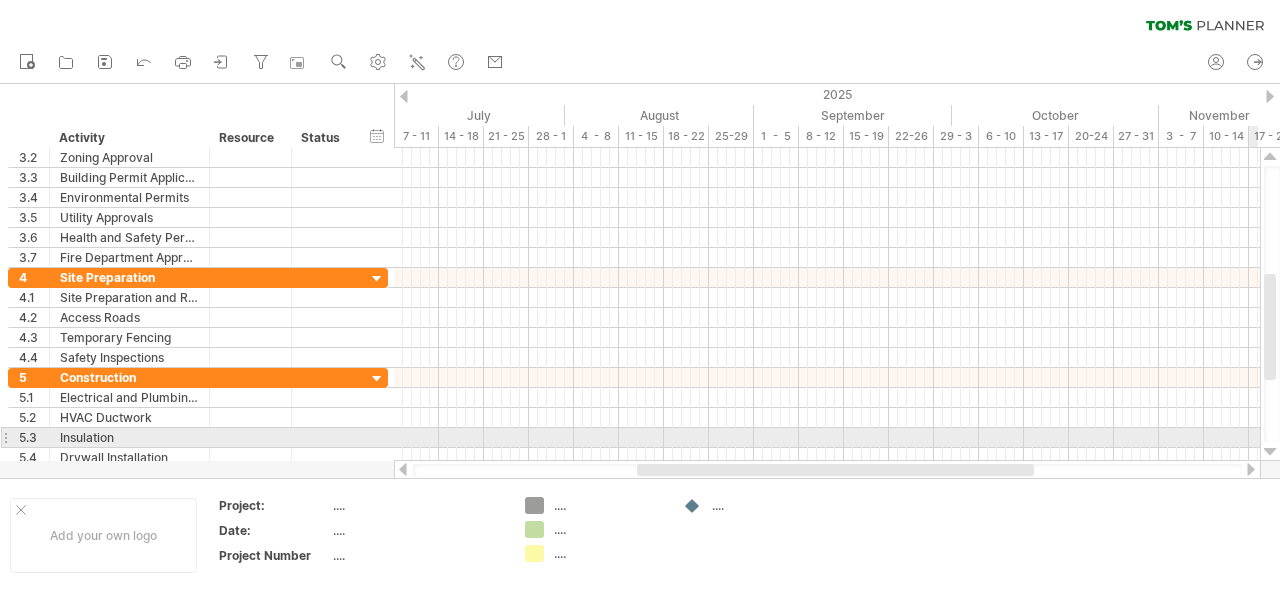 click at bounding box center [1270, 452] 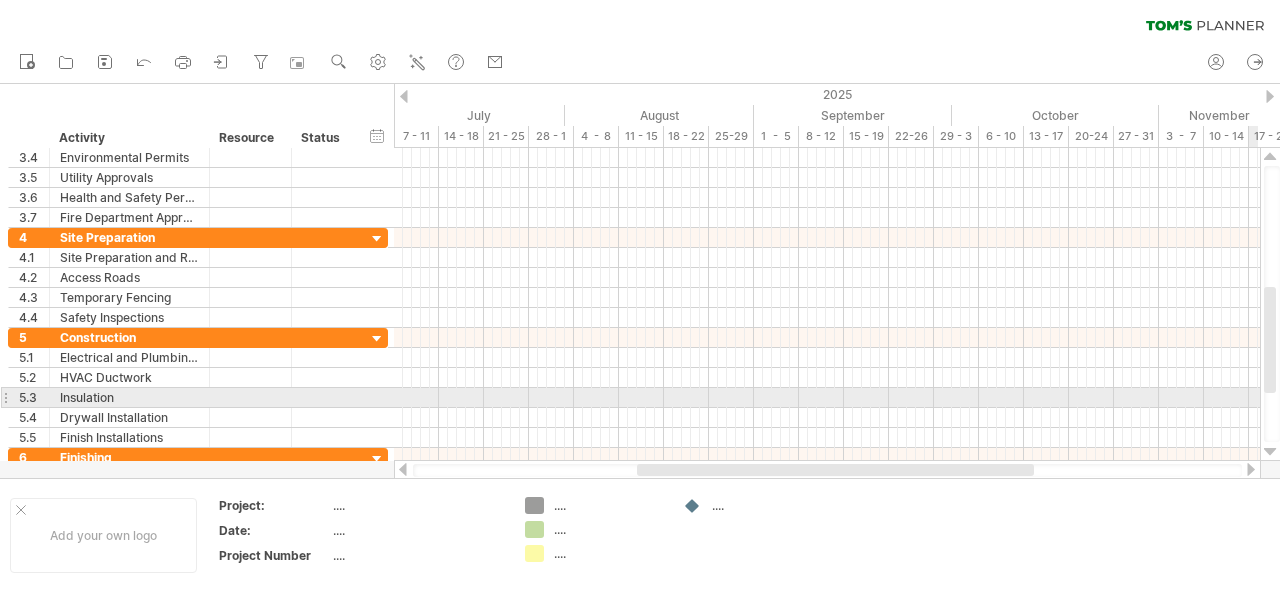 click at bounding box center [1270, 452] 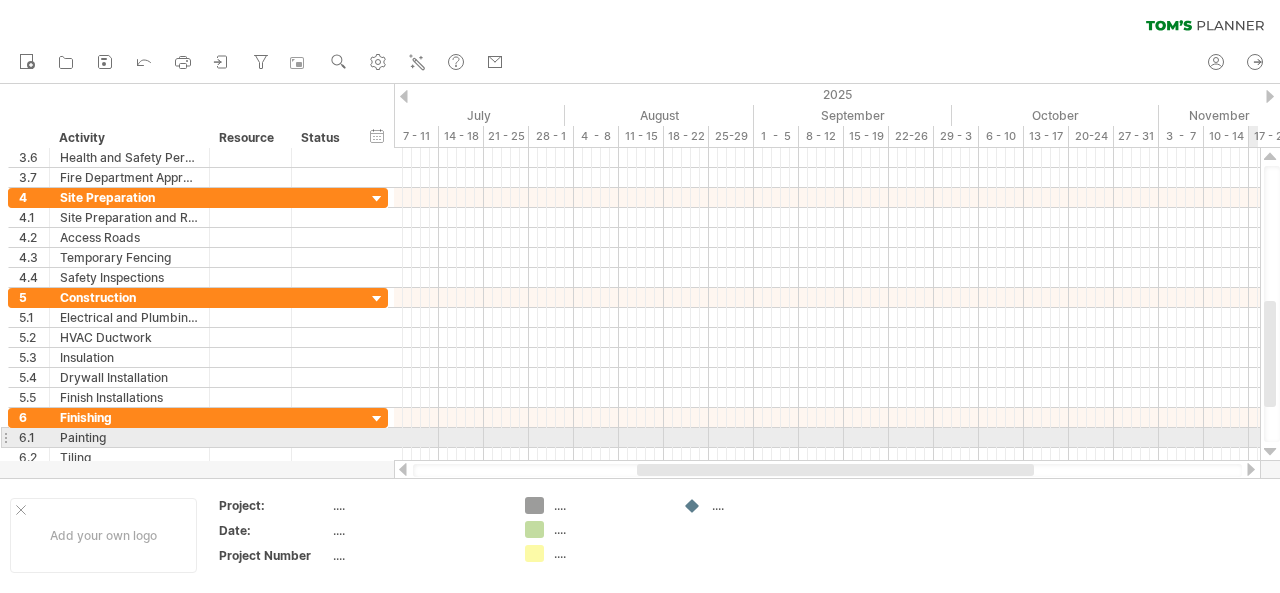 click at bounding box center [1270, 452] 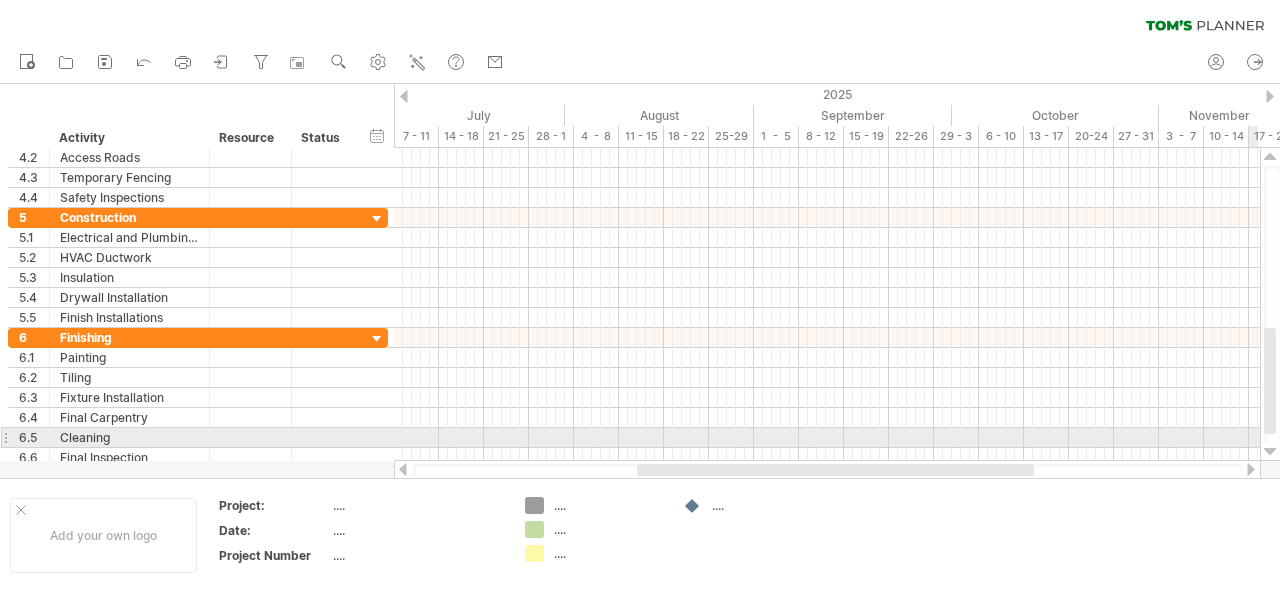 click at bounding box center (1270, 452) 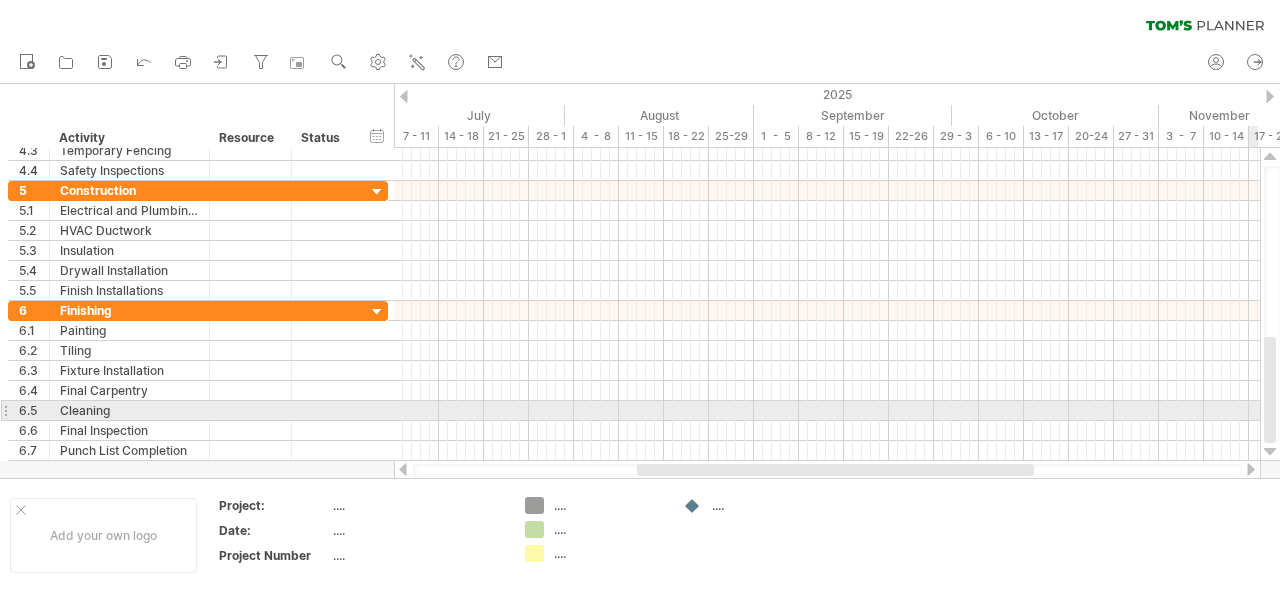 click at bounding box center [1270, 452] 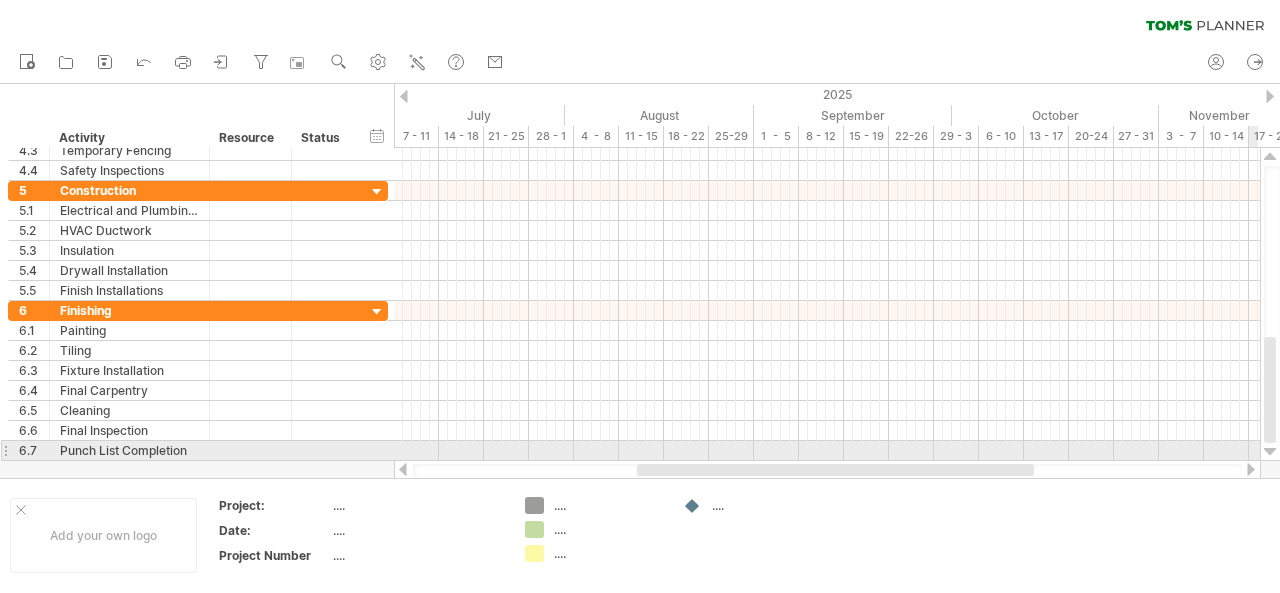 click at bounding box center (1270, 452) 